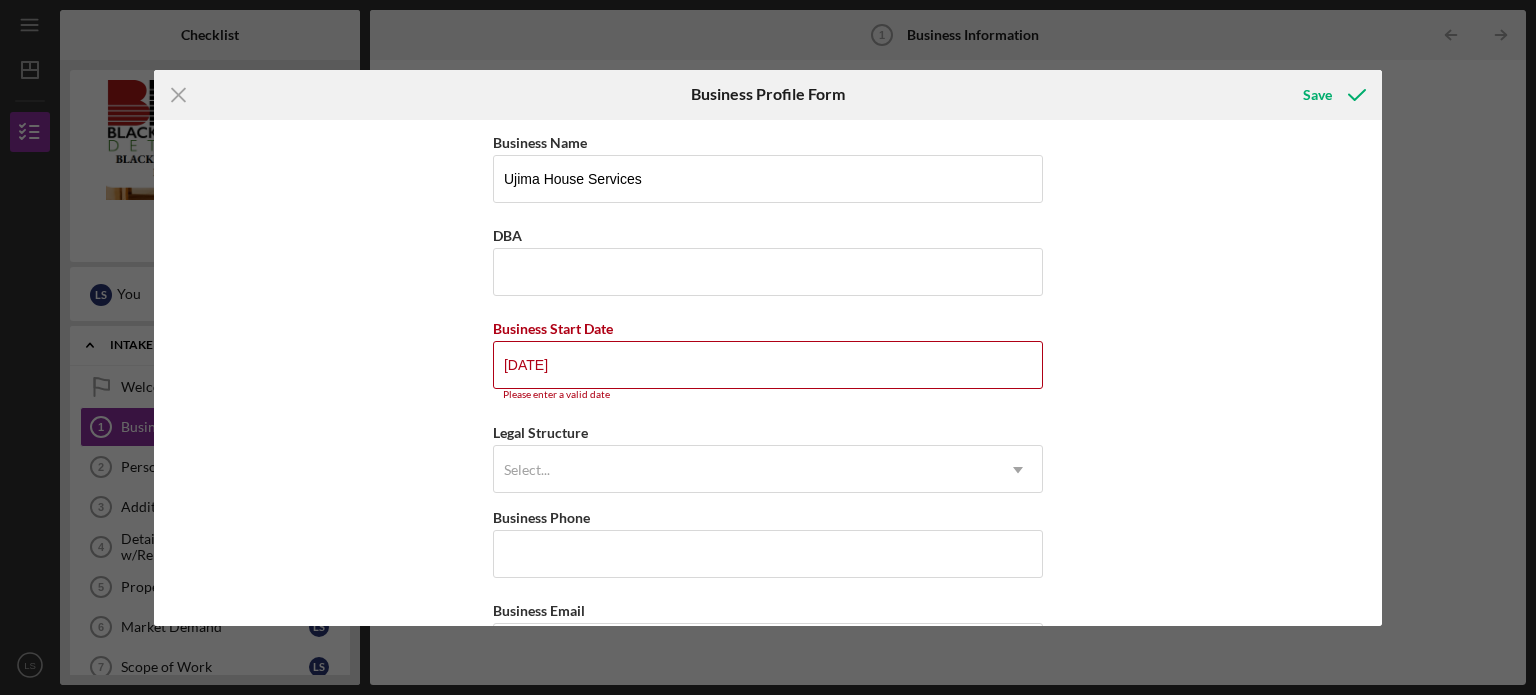 scroll, scrollTop: 0, scrollLeft: 0, axis: both 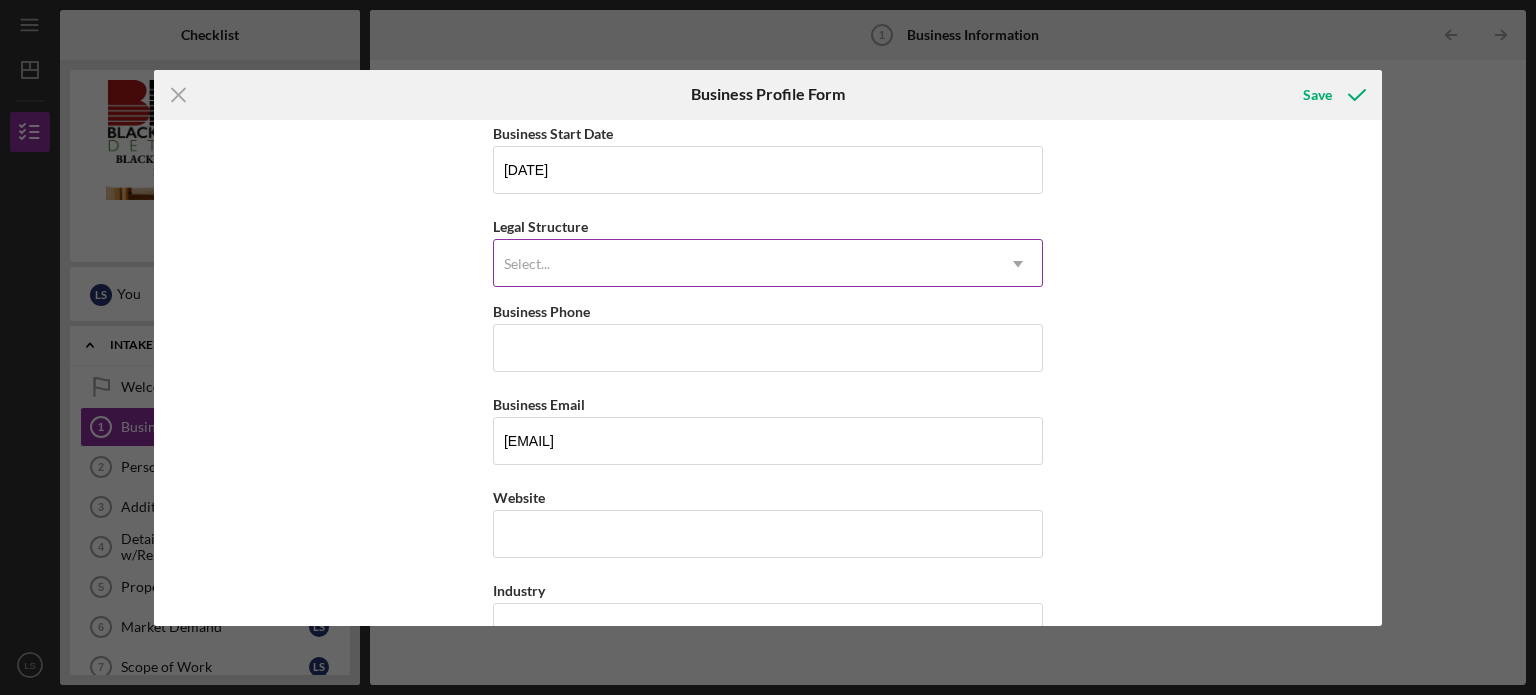 type on "[DATE]" 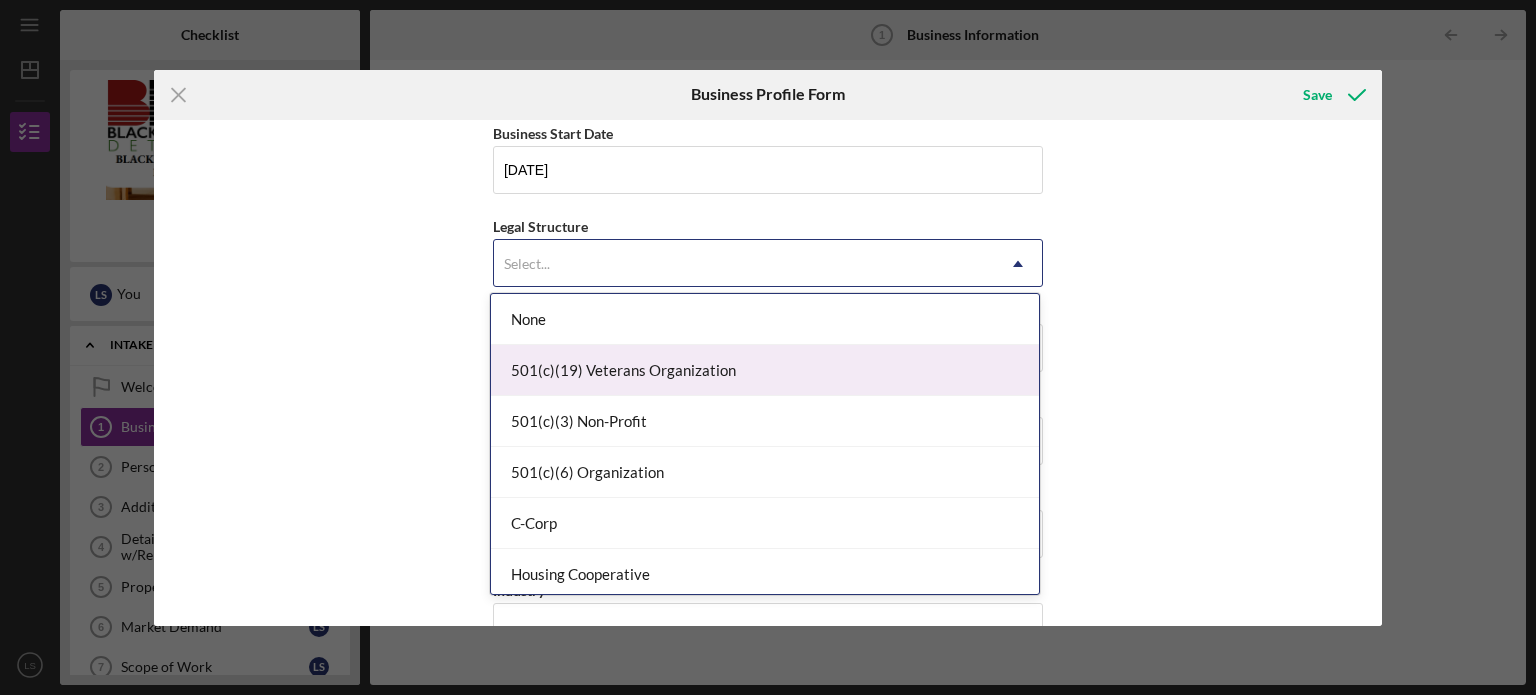 click on "501(c)(19) Veterans Organization" at bounding box center (765, 370) 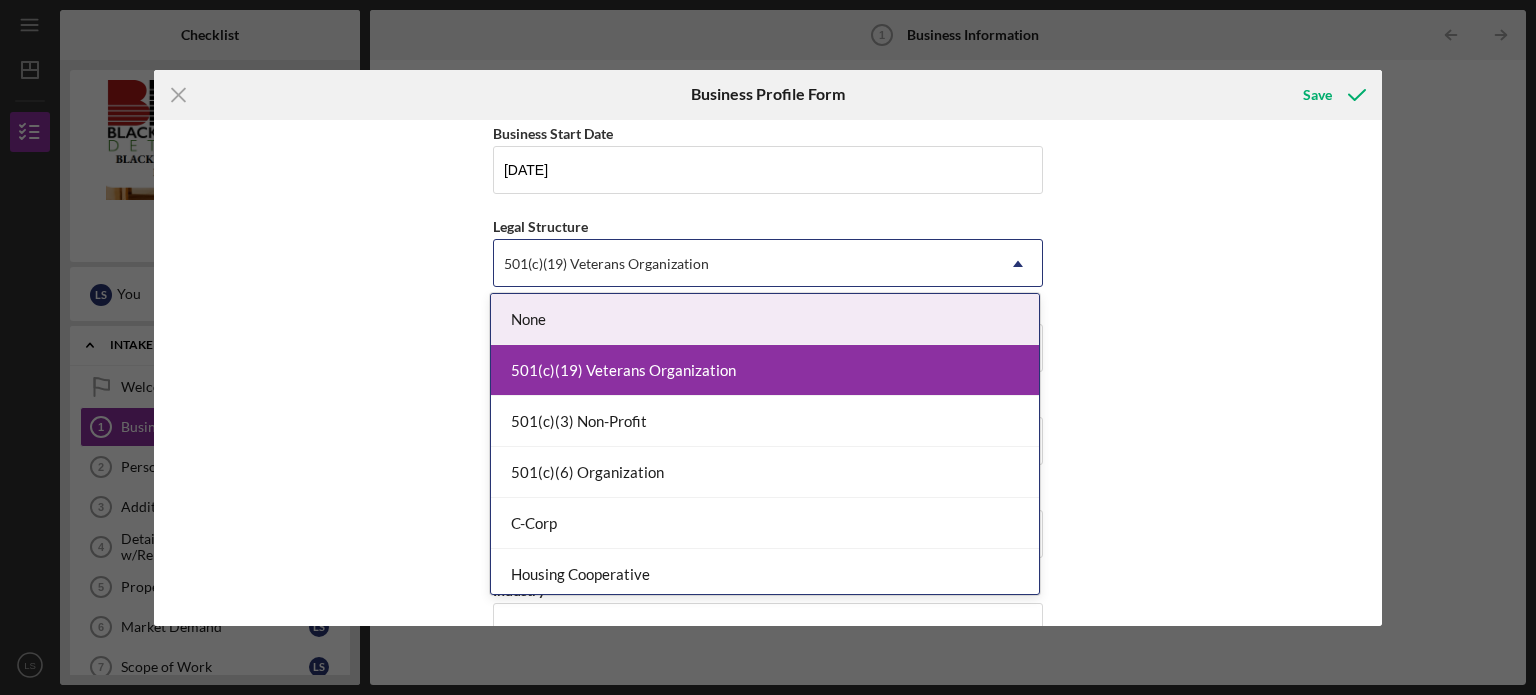 click on "Icon/Dropdown Arrow" 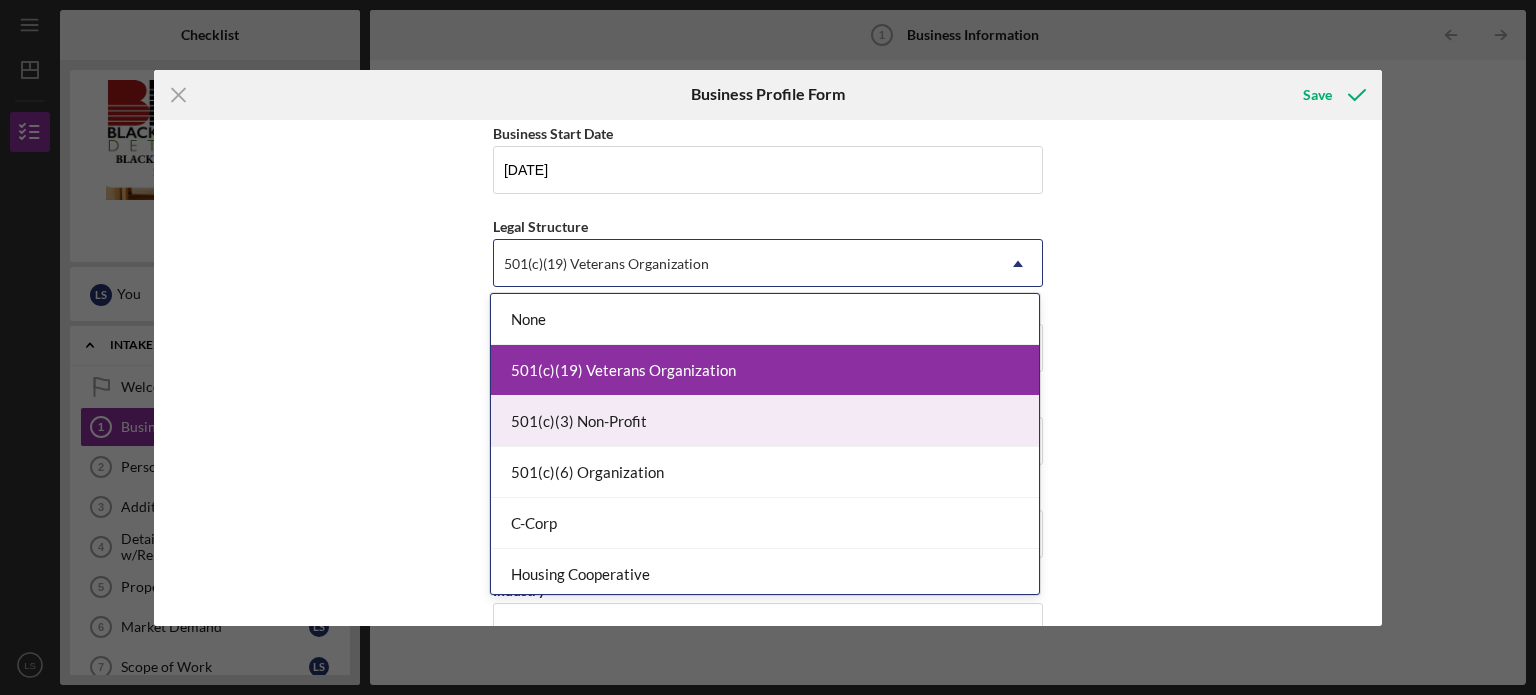 click on "501(c)(3) Non-Profit" at bounding box center (765, 421) 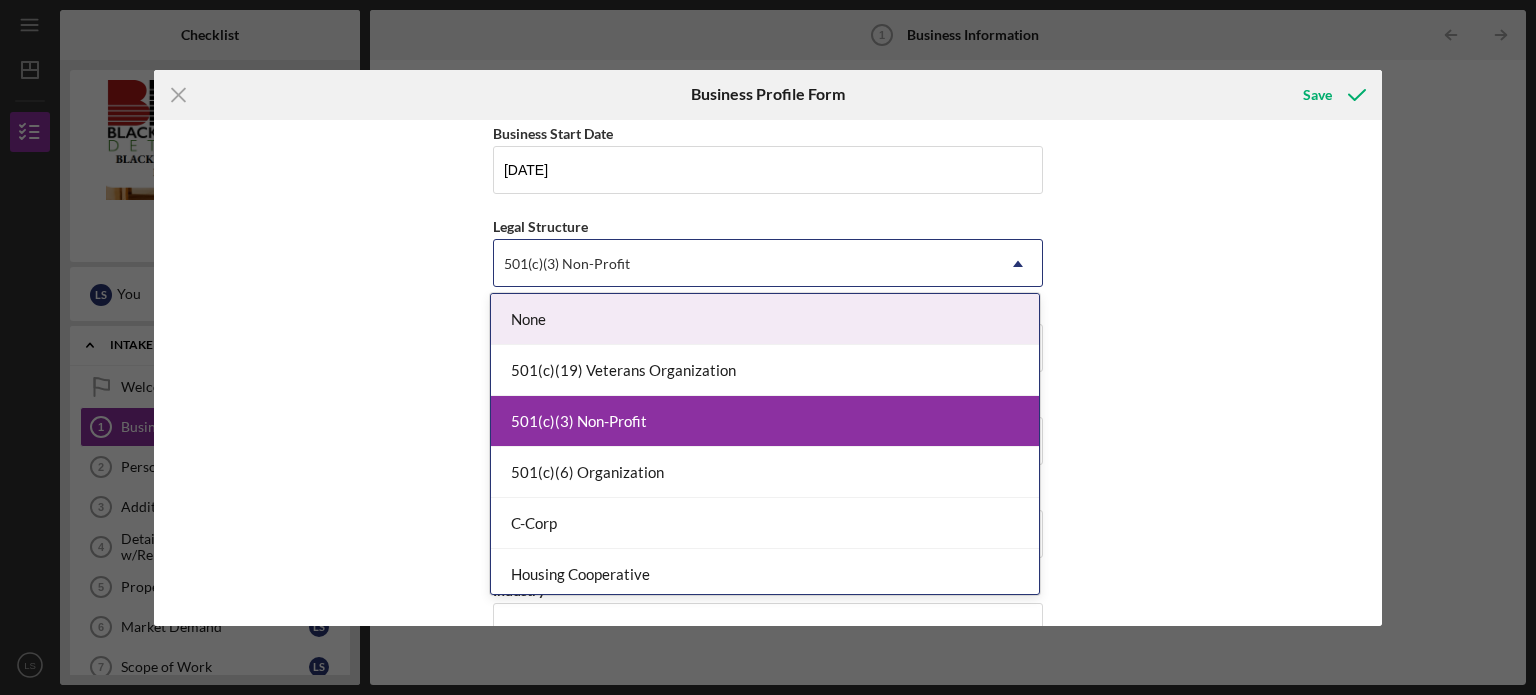 click on "Icon/Dropdown Arrow" 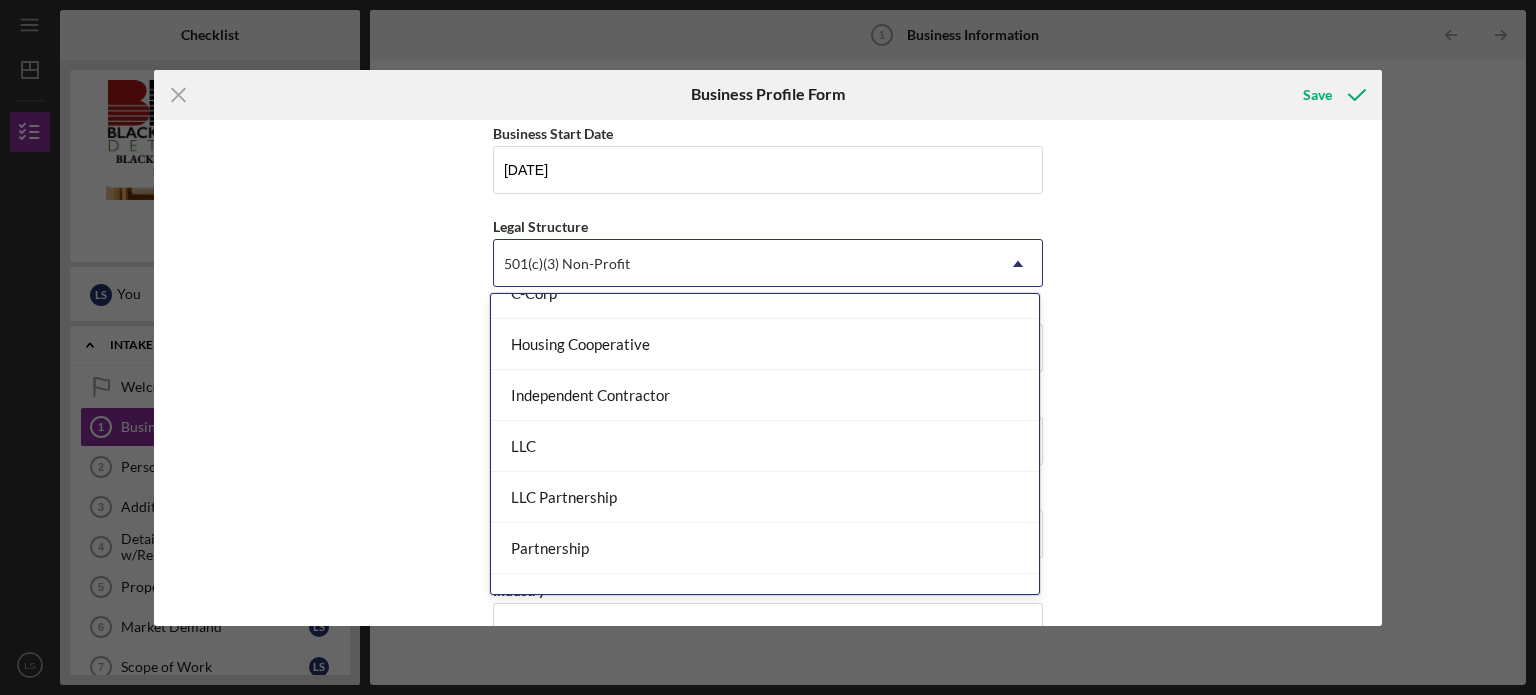 scroll, scrollTop: 240, scrollLeft: 0, axis: vertical 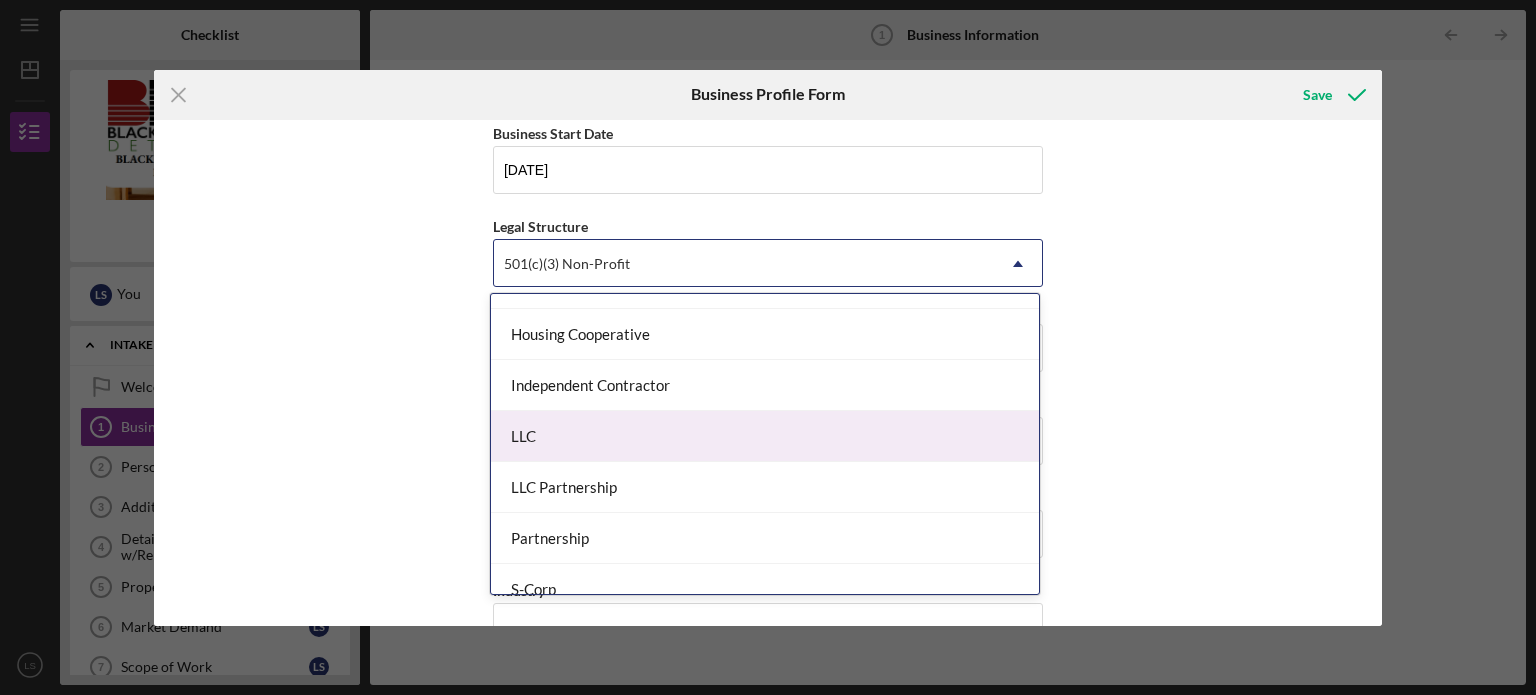 click on "LLC" at bounding box center [765, 436] 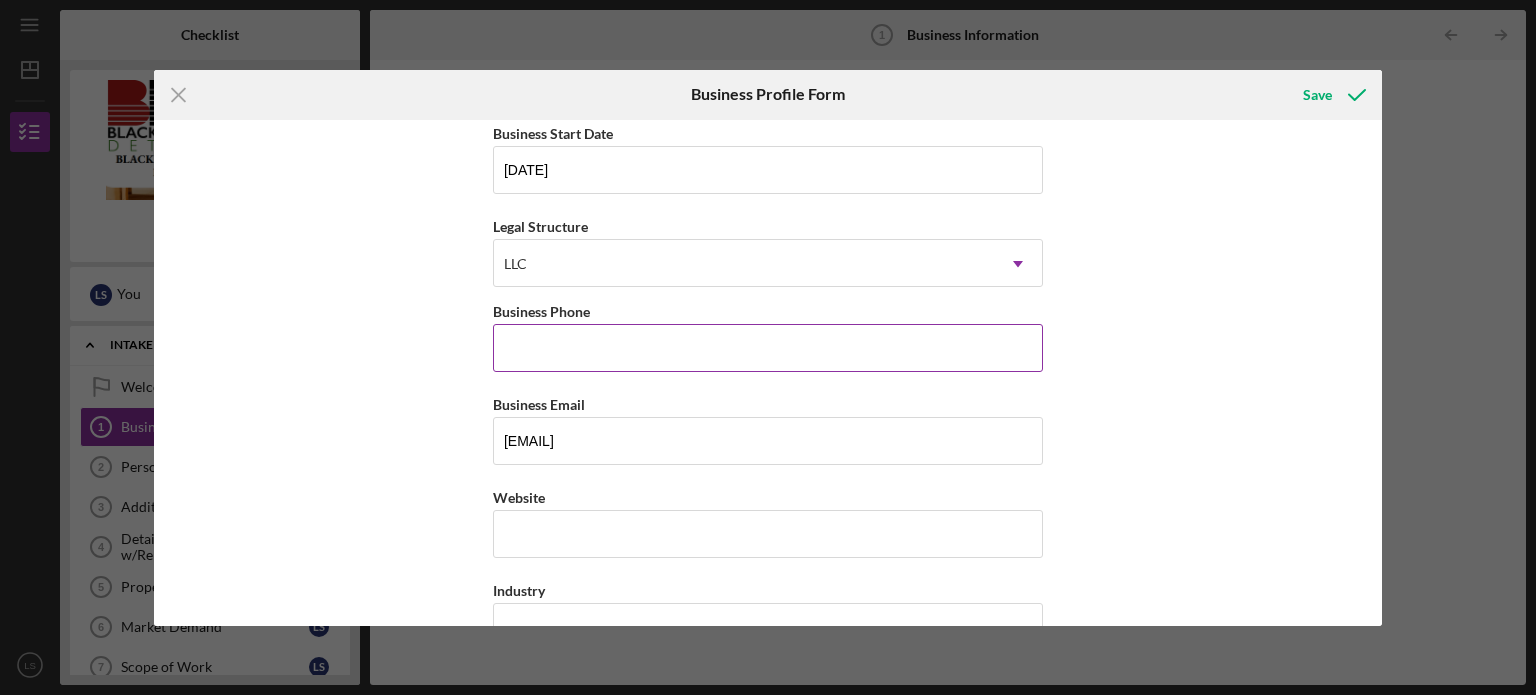 click on "Business Phone" at bounding box center (768, 348) 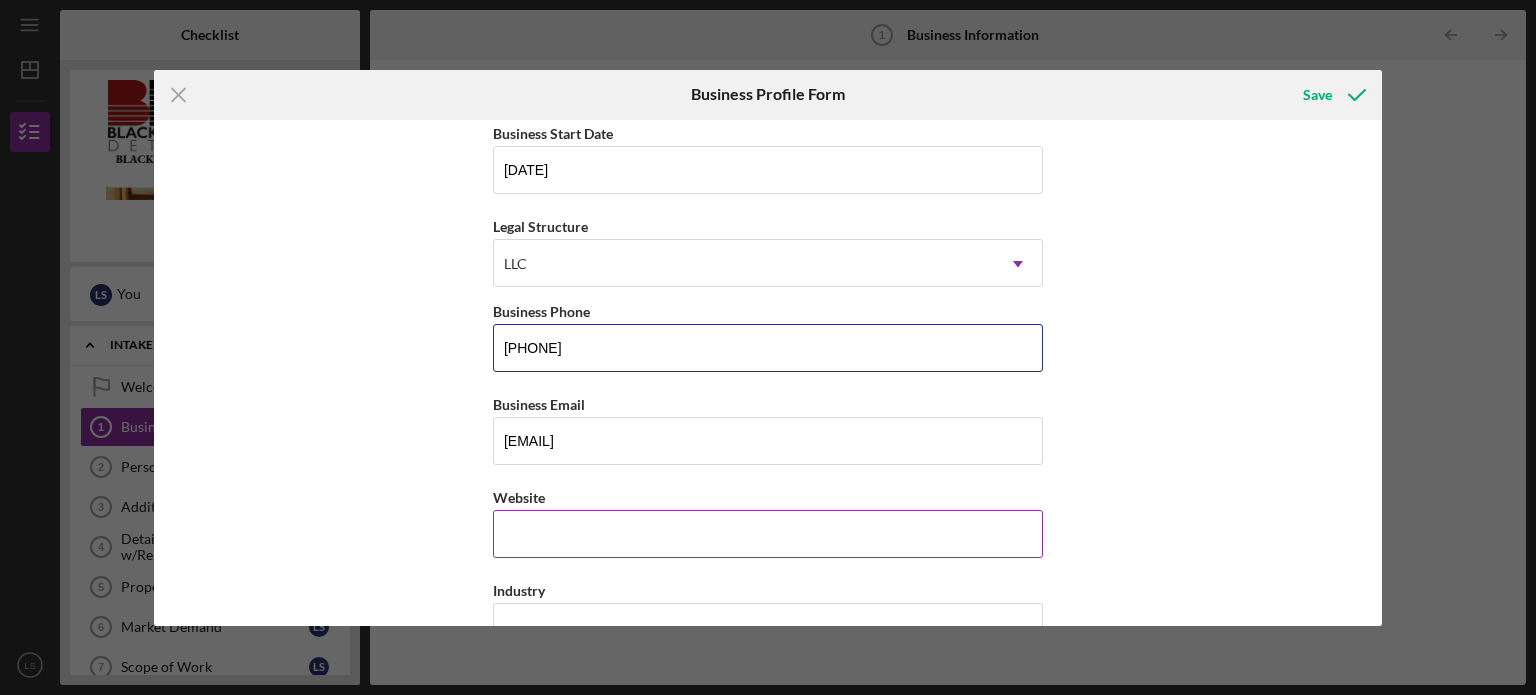 type on "[PHONE]" 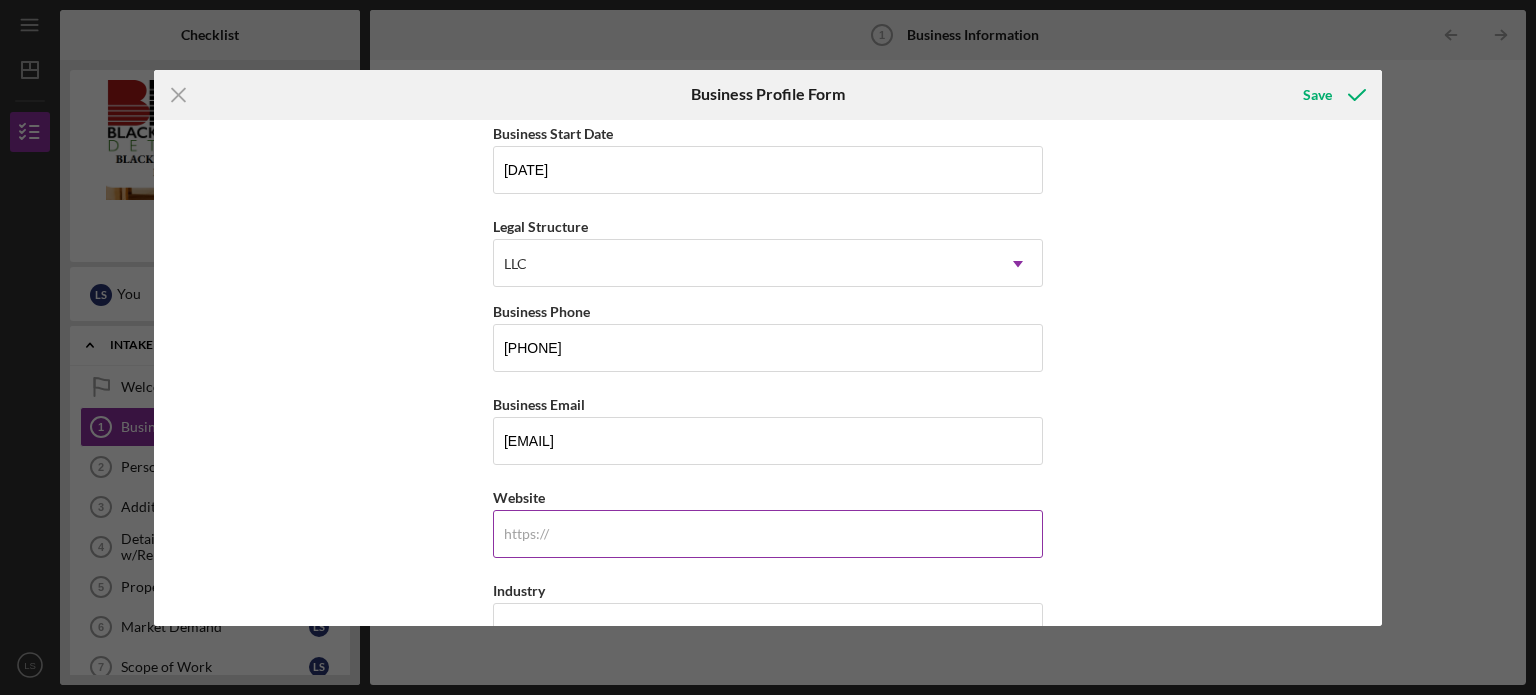 click on "Website" at bounding box center [768, 534] 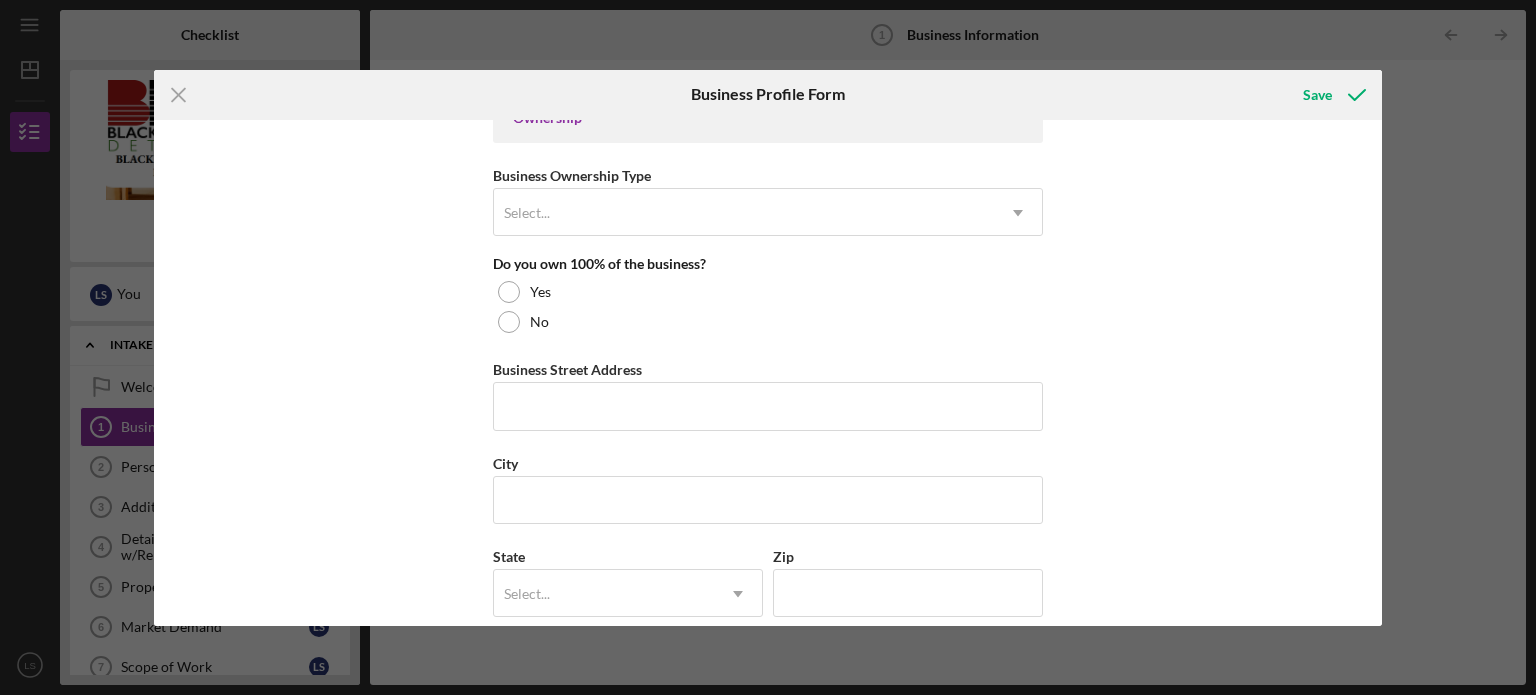 scroll, scrollTop: 1532, scrollLeft: 0, axis: vertical 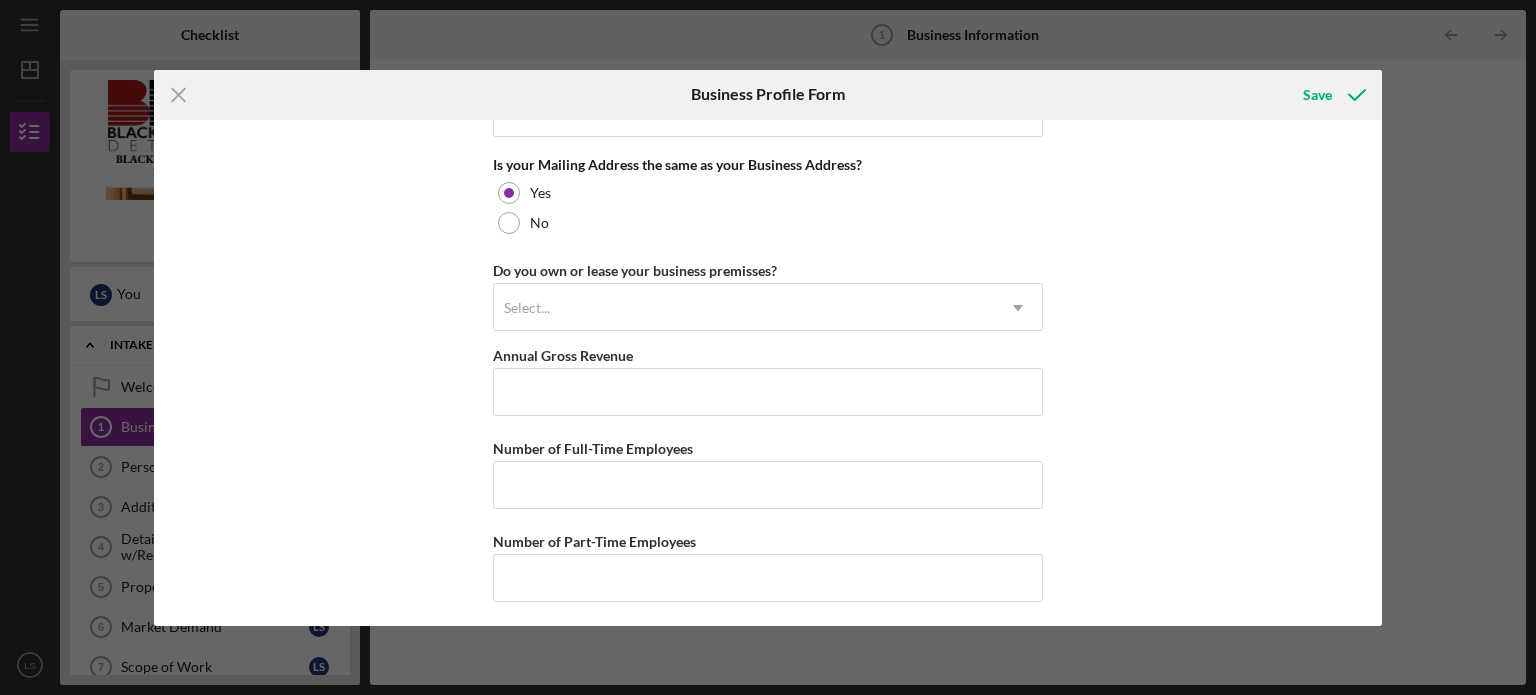 click on "Business Name Ujima House Services DBA Business Start Date [DATE] Legal Structure LLC Icon/Dropdown Arrow Business Phone [PHONE] Business Email [EMAIL] Website Industry Industry NAICS Code EIN Ownership Business Ownership Type Select... Icon/Dropdown Arrow Do you own 100% of the business? Yes No Business Street Address City [CITY] State [STATE] Icon/Dropdown Arrow Zip [ZIP] County [COUNTY] Is your Mailing Address the same as your Business Address? Yes No Do you own or lease your business premisses? Select... Icon/Dropdown Arrow Annual Gross Revenue Number of Full-Time Employees Number of Part-Time Employees" at bounding box center [768, 373] 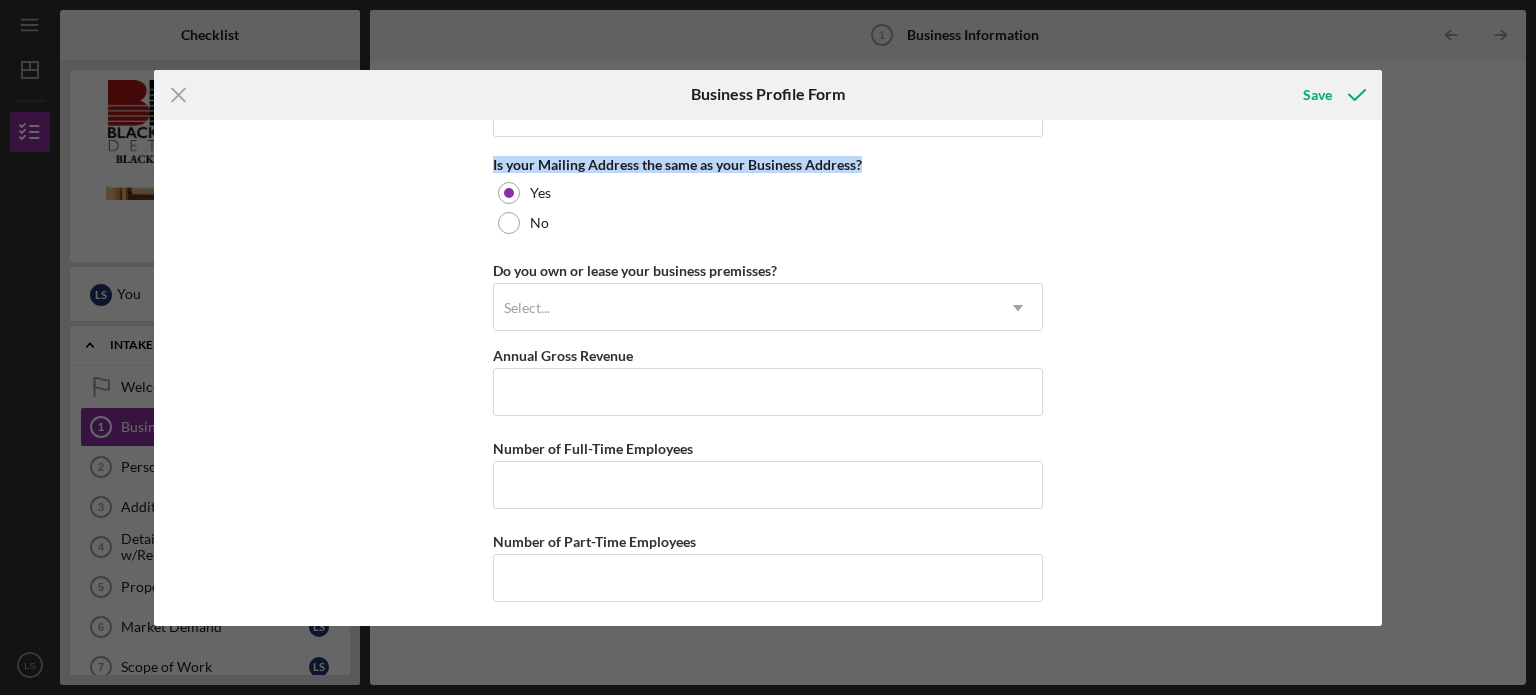 click on "Business Name Ujima House Services DBA Business Start Date [DATE] Legal Structure LLC Icon/Dropdown Arrow Business Phone [PHONE] Business Email [EMAIL] Website Industry Industry NAICS Code EIN Ownership Business Ownership Type Select... Icon/Dropdown Arrow Do you own 100% of the business? Yes No Business Street Address City [CITY] State [STATE] Icon/Dropdown Arrow Zip [ZIP] County [COUNTY] Is your Mailing Address the same as your Business Address? Yes No Do you own or lease your business premisses? Select... Icon/Dropdown Arrow Annual Gross Revenue Number of Full-Time Employees Number of Part-Time Employees" at bounding box center [768, 373] 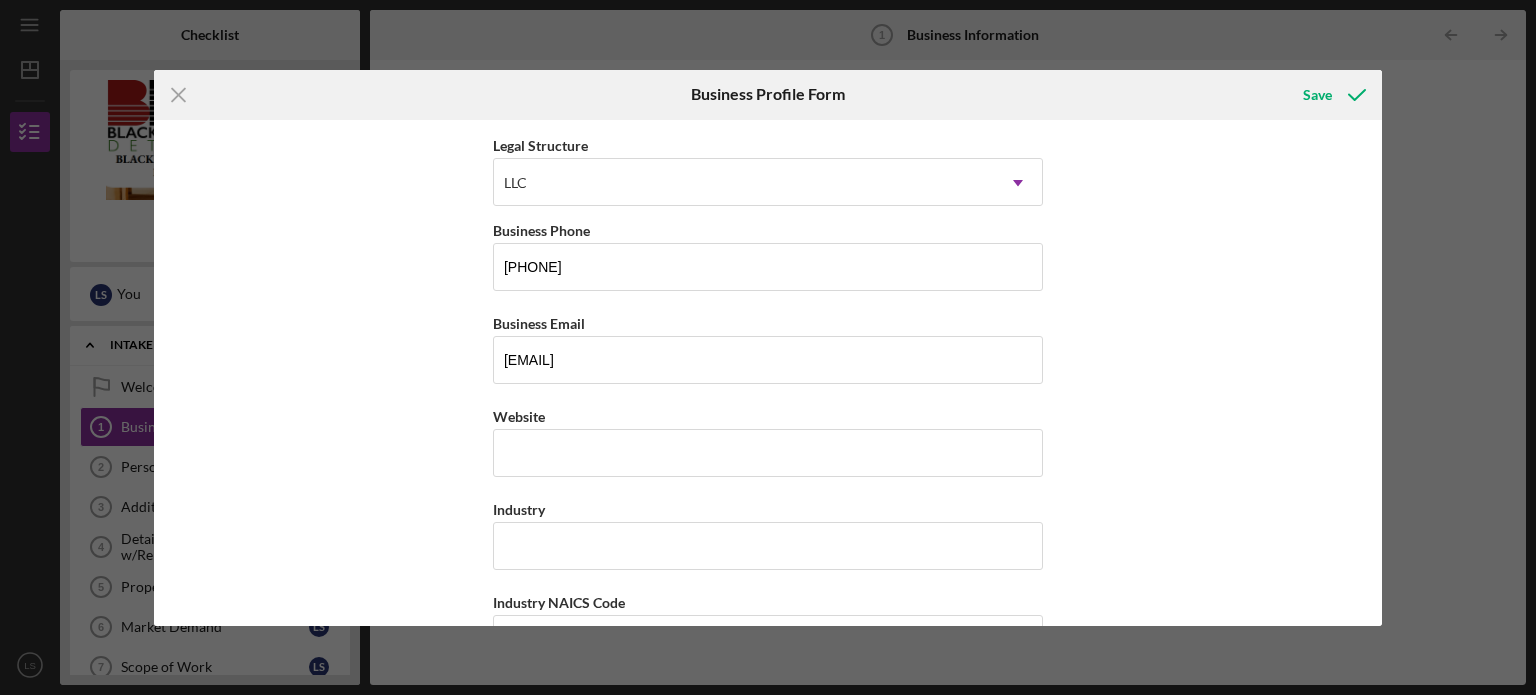 scroll, scrollTop: 280, scrollLeft: 0, axis: vertical 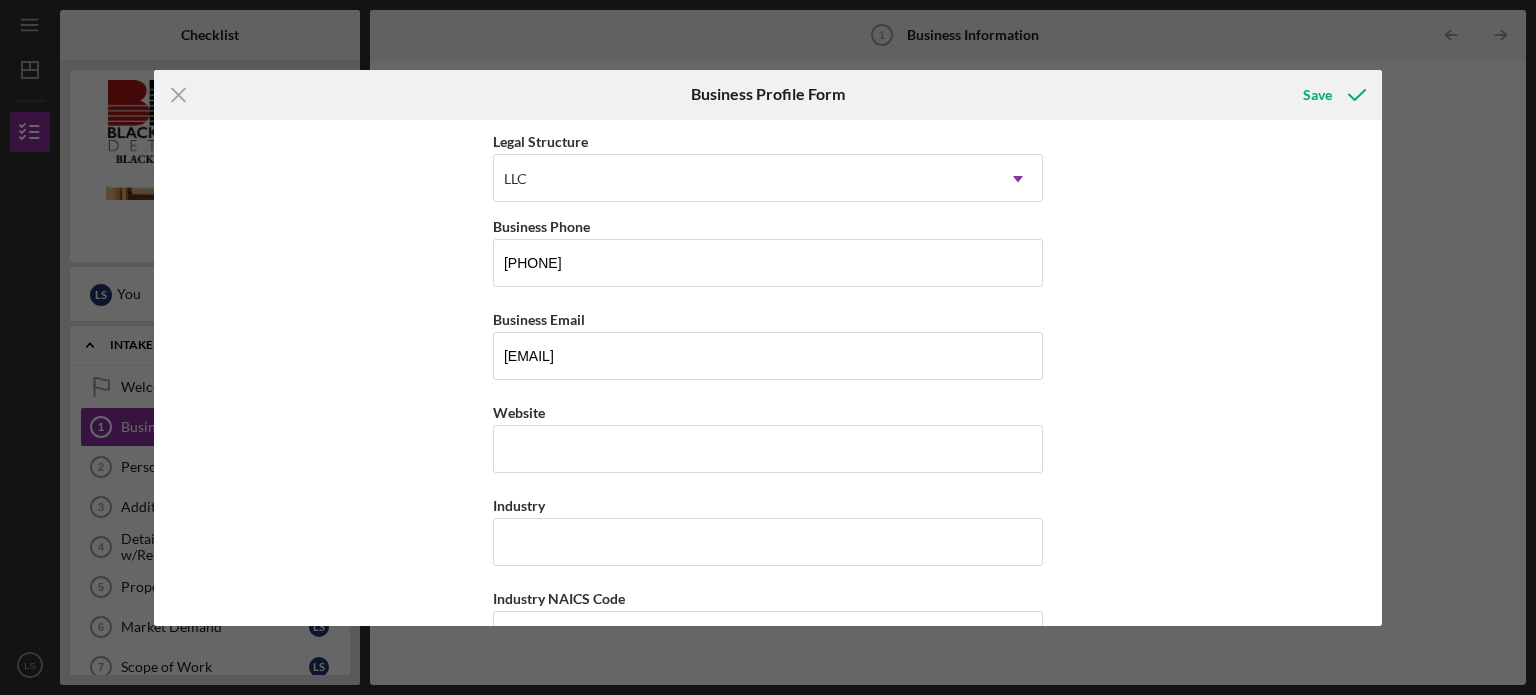 click on "Icon/Menu Close Business Profile Form Save Business Name Ujima House Services DBA Business Start Date [DATE] Legal Structure LLC Icon/Dropdown Arrow Business Phone [PHONE] Business Email [EMAIL] Website Industry Industry NAICS Code EIN Ownership Business Ownership Type Select... Icon/Dropdown Arrow Do you own 100% of the business? Yes No Business Street Address City [CITY] State [STATE] Icon/Dropdown Arrow Zip [ZIP] County [COUNTY] Is your Mailing Address the same as your Business Address? Yes No Do you own or lease your business premisses? Select... Icon/Dropdown Arrow Annual Gross Revenue Number of Full-Time Employees Number of Part-Time Employees Cancel Save" at bounding box center (768, 347) 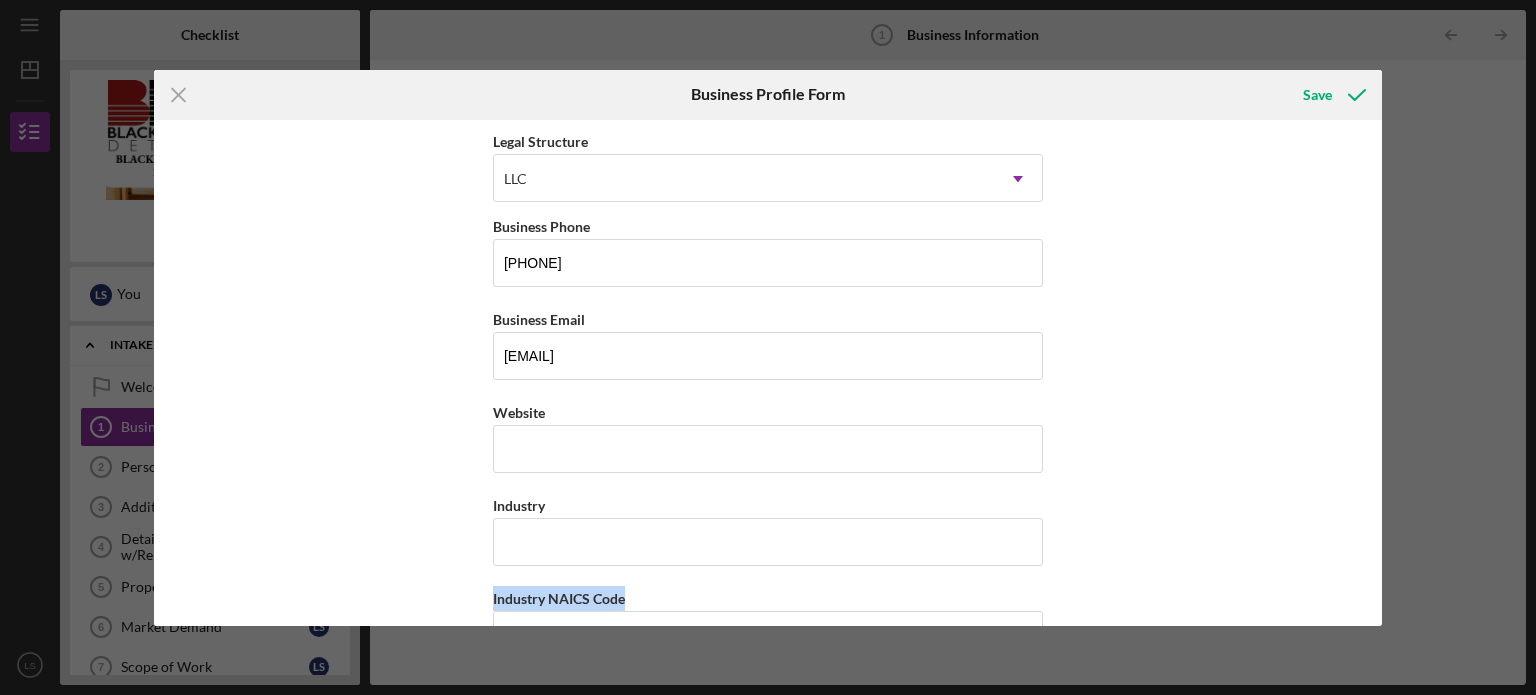 click on "Icon/Menu Close Business Profile Form Save Business Name Ujima House Services DBA Business Start Date [DATE] Legal Structure LLC Icon/Dropdown Arrow Business Phone [PHONE] Business Email [EMAIL] Website Industry Industry NAICS Code EIN Ownership Business Ownership Type Select... Icon/Dropdown Arrow Do you own 100% of the business? Yes No Business Street Address City [CITY] State [STATE] Icon/Dropdown Arrow Zip [ZIP] County [COUNTY] Is your Mailing Address the same as your Business Address? Yes No Do you own or lease your business premisses? Select... Icon/Dropdown Arrow Annual Gross Revenue Number of Full-Time Employees Number of Part-Time Employees Cancel Save" at bounding box center (768, 347) 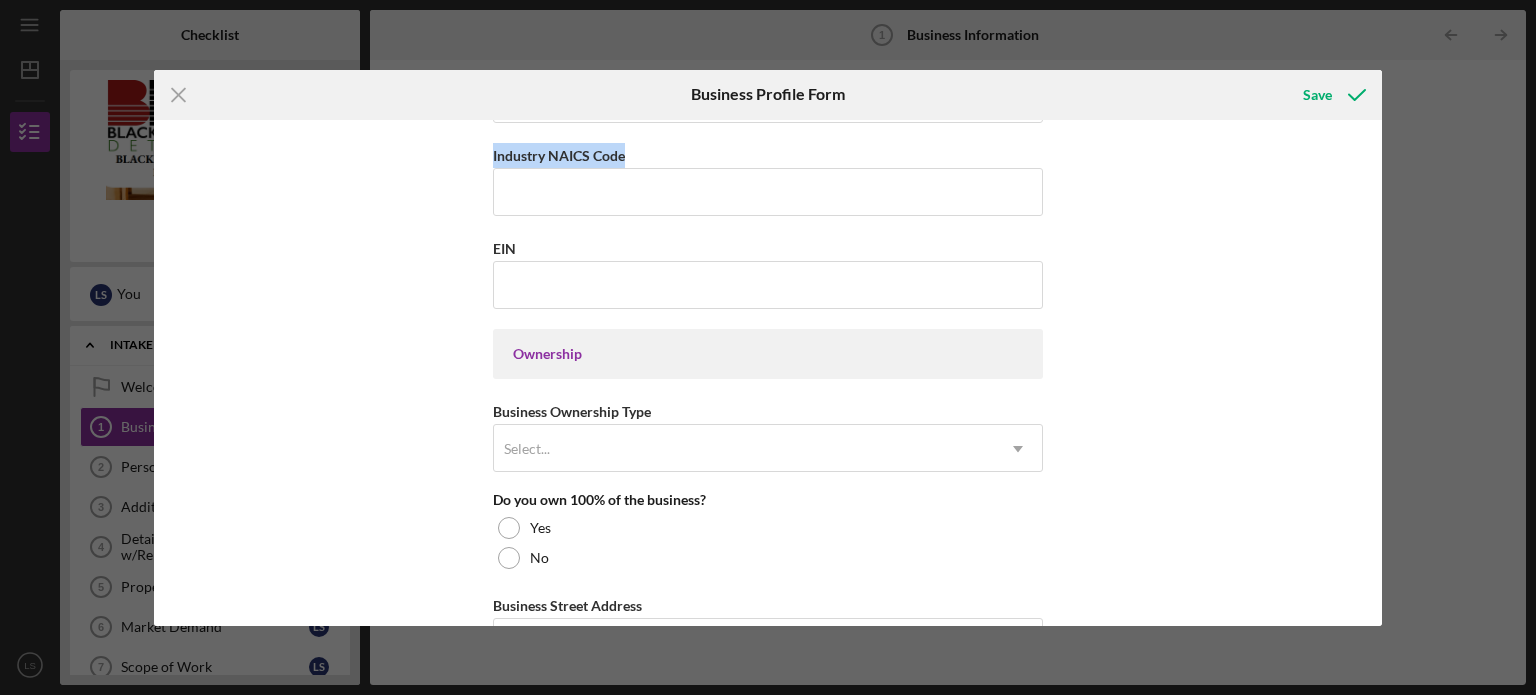 scroll, scrollTop: 1166, scrollLeft: 0, axis: vertical 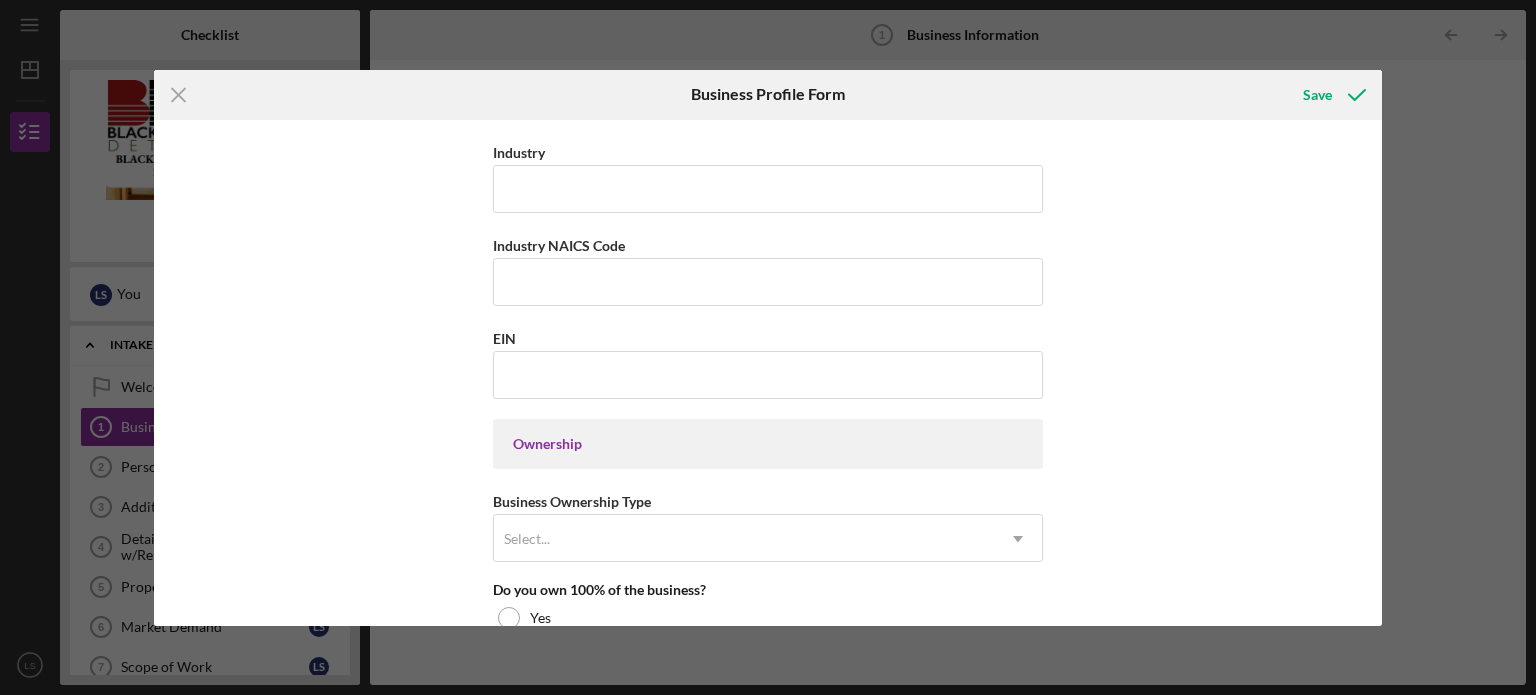 click on "Ownership" at bounding box center [768, 444] 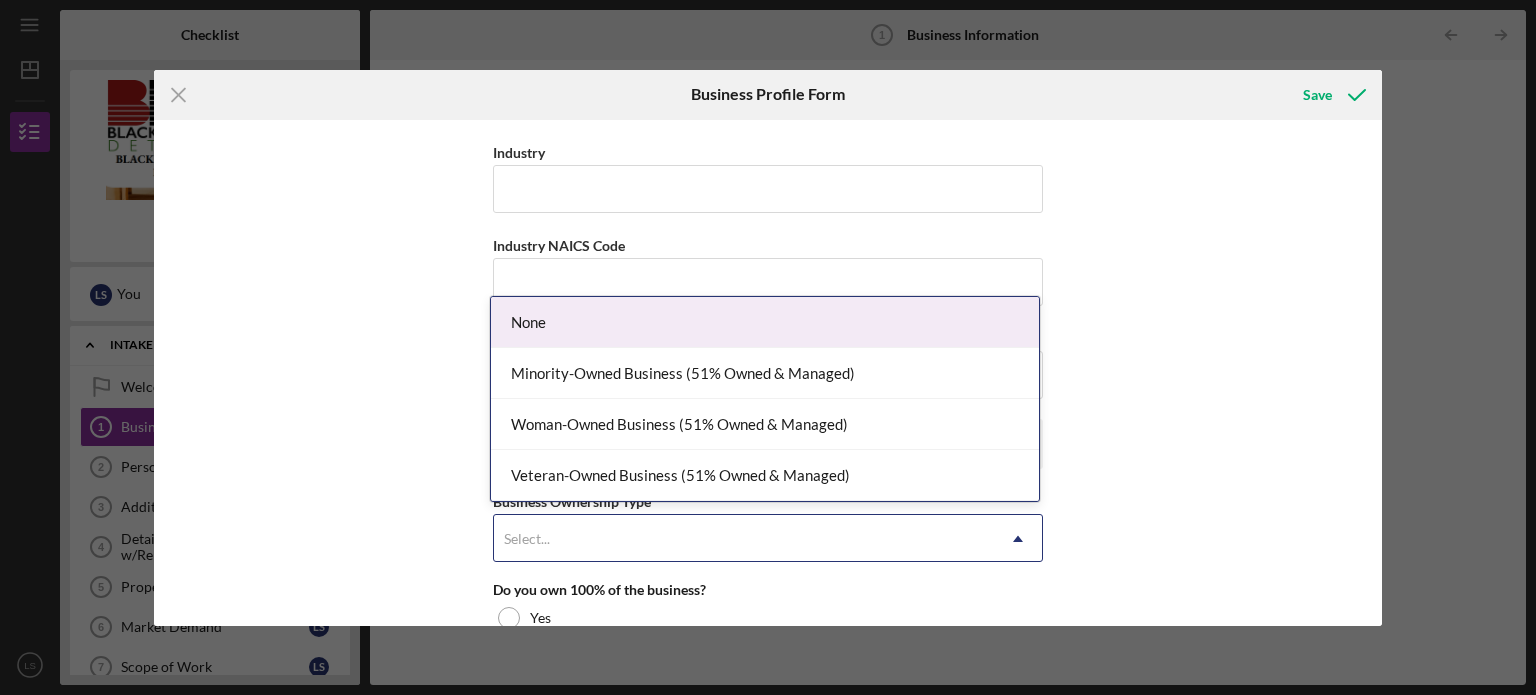 click on "Icon/Dropdown Arrow" 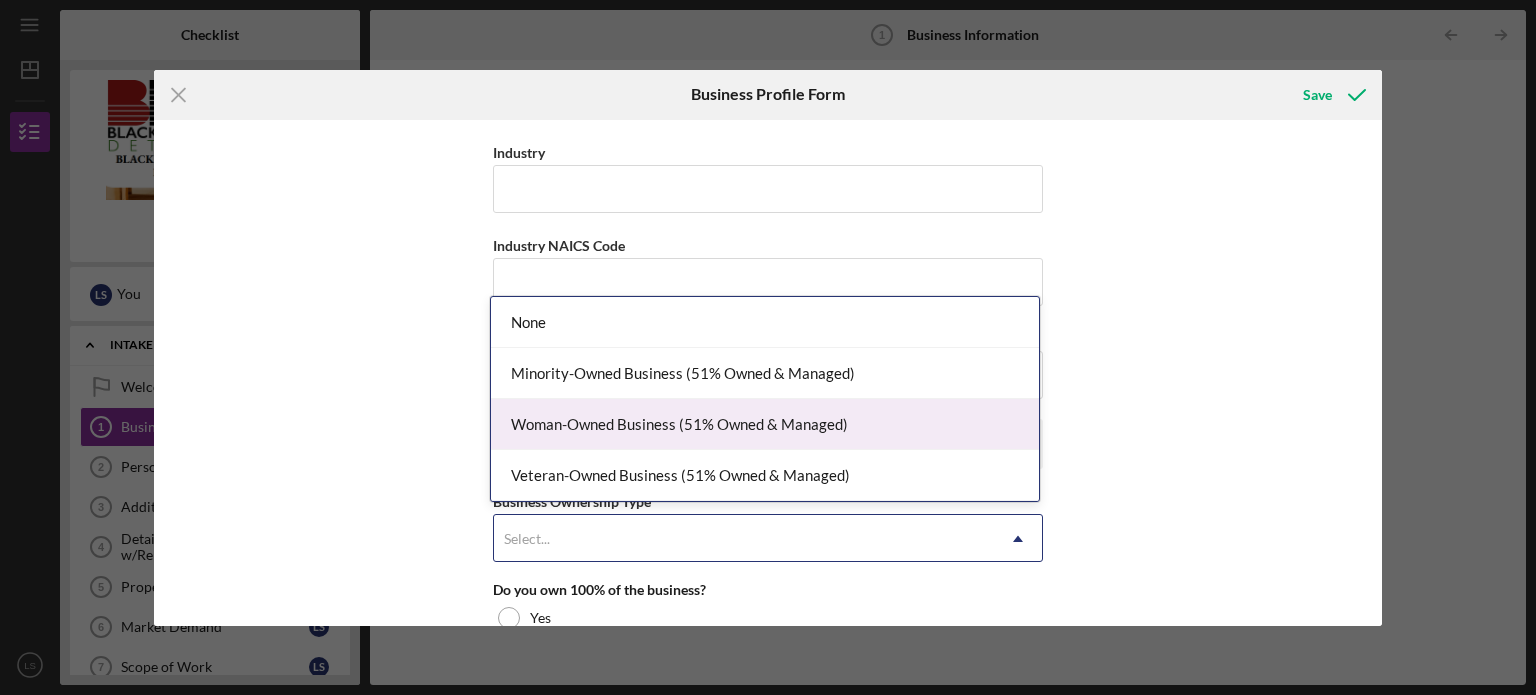 click on "Woman-Owned Business (51% Owned & Managed)" at bounding box center (765, 424) 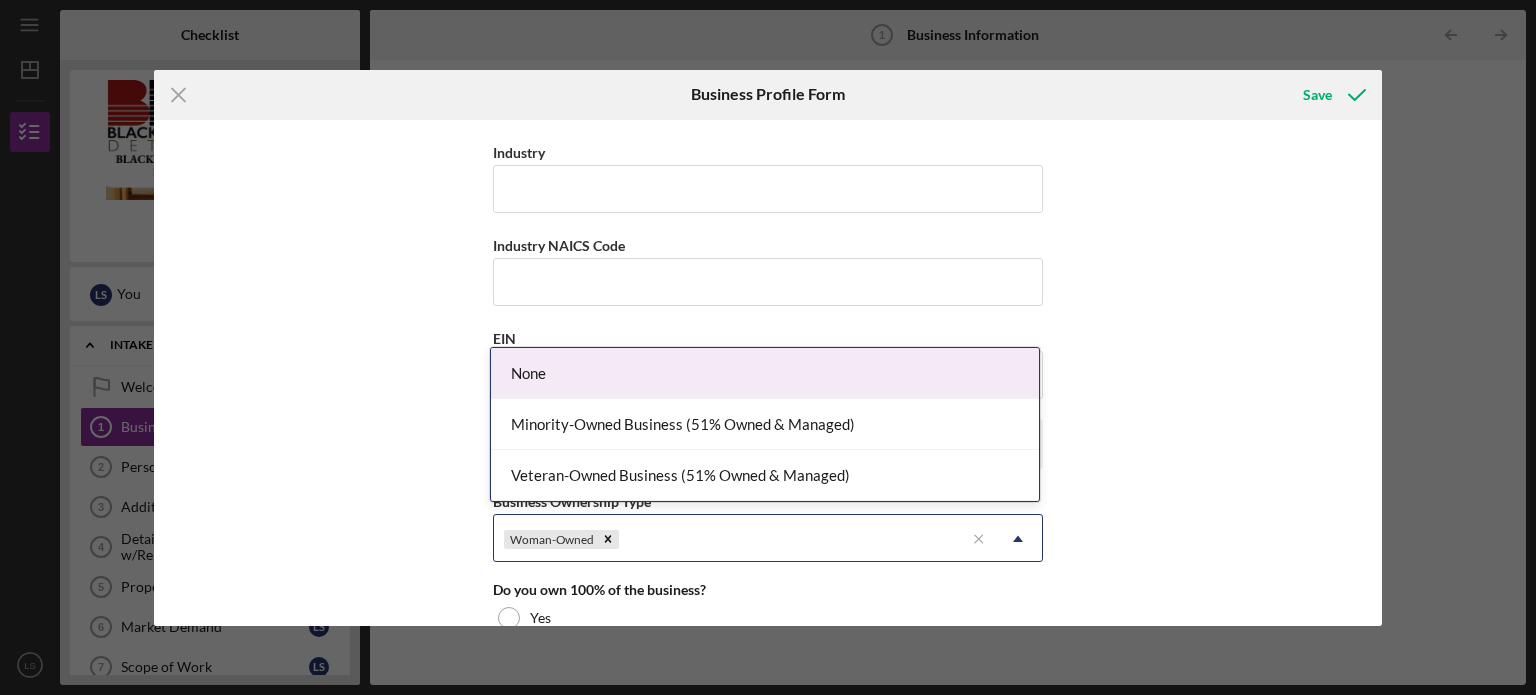 click on "Icon/Dropdown Arrow" 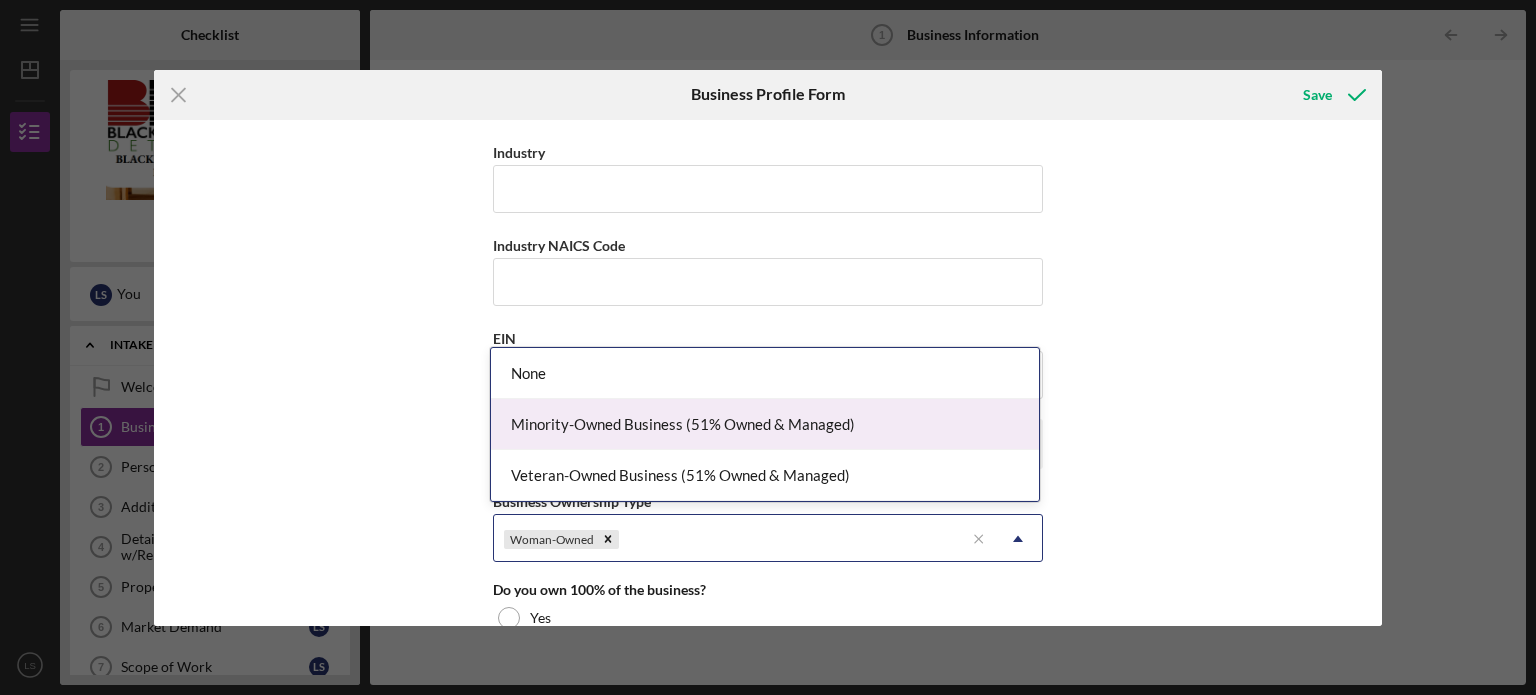 click on "Minority-Owned Business (51% Owned & Managed)" at bounding box center [765, 424] 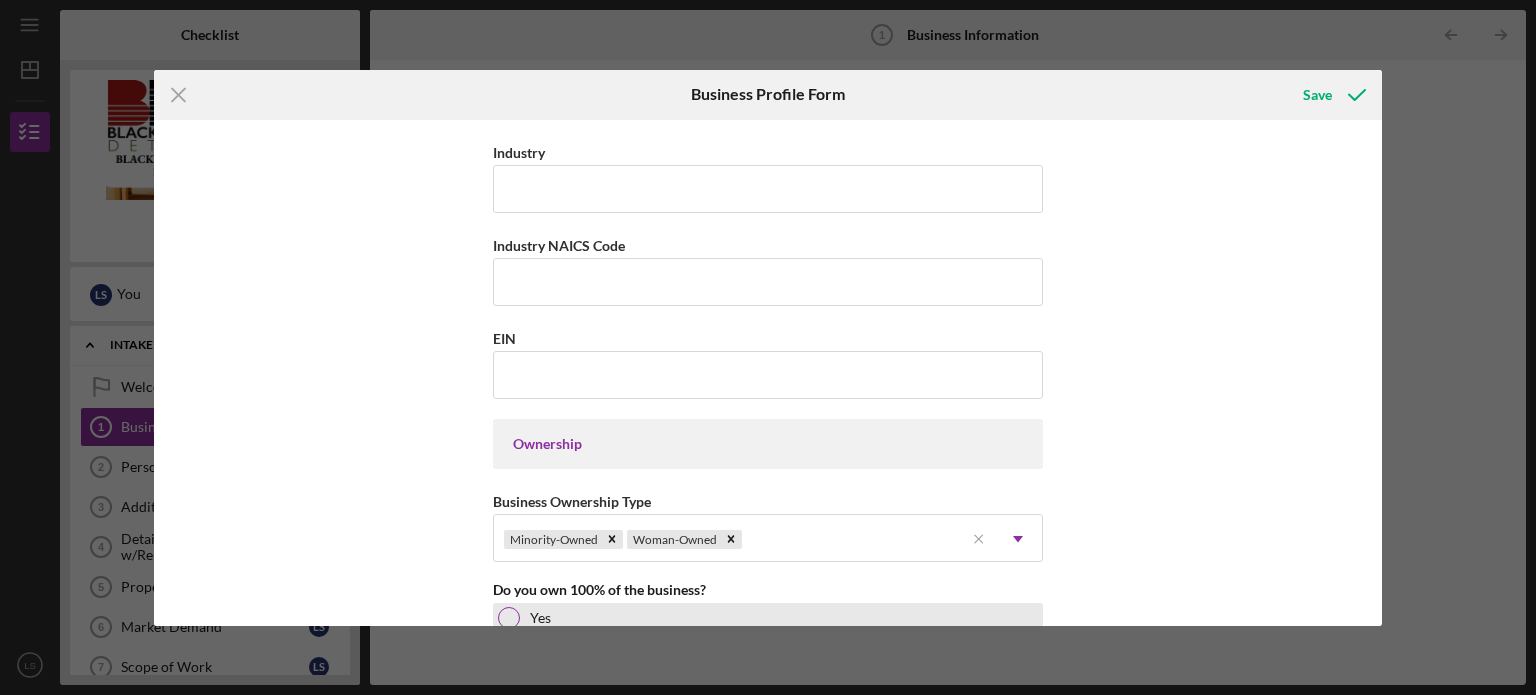click at bounding box center [509, 618] 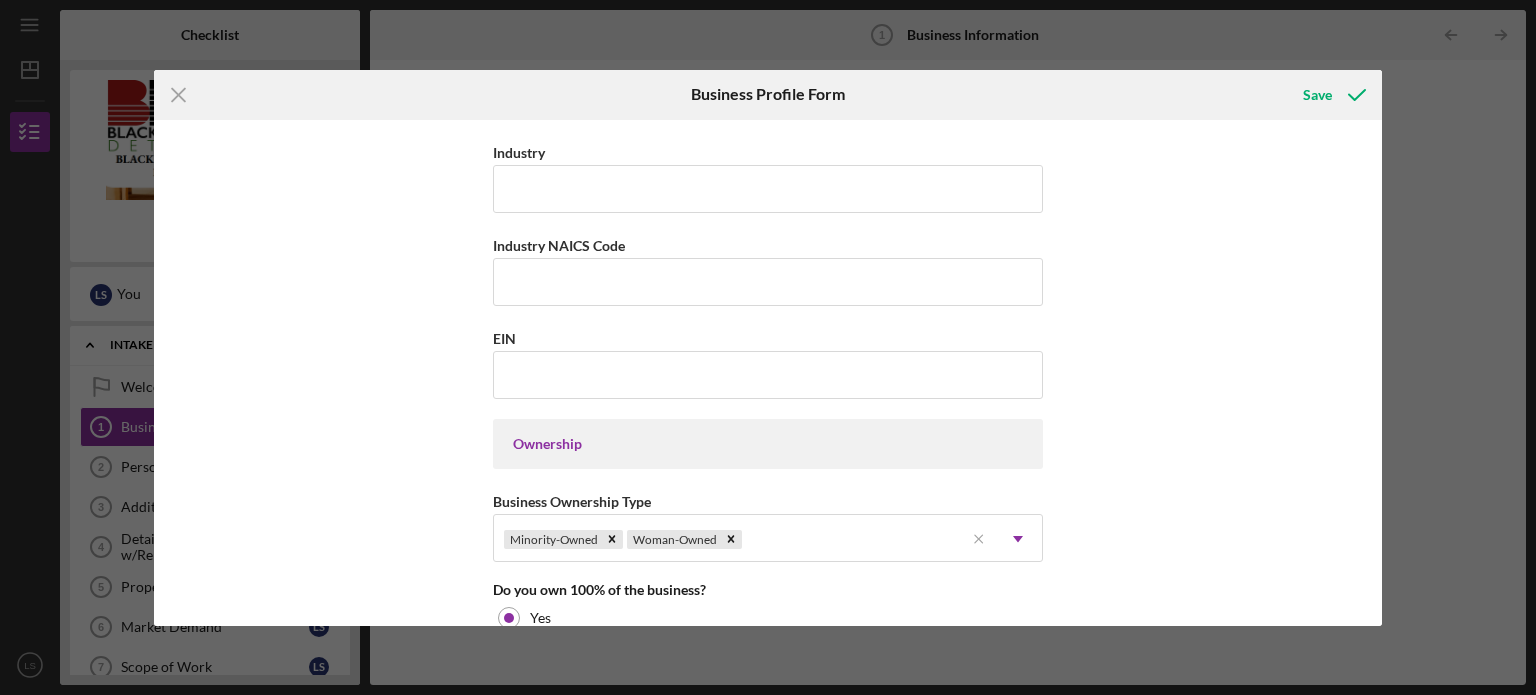 scroll, scrollTop: 1076, scrollLeft: 0, axis: vertical 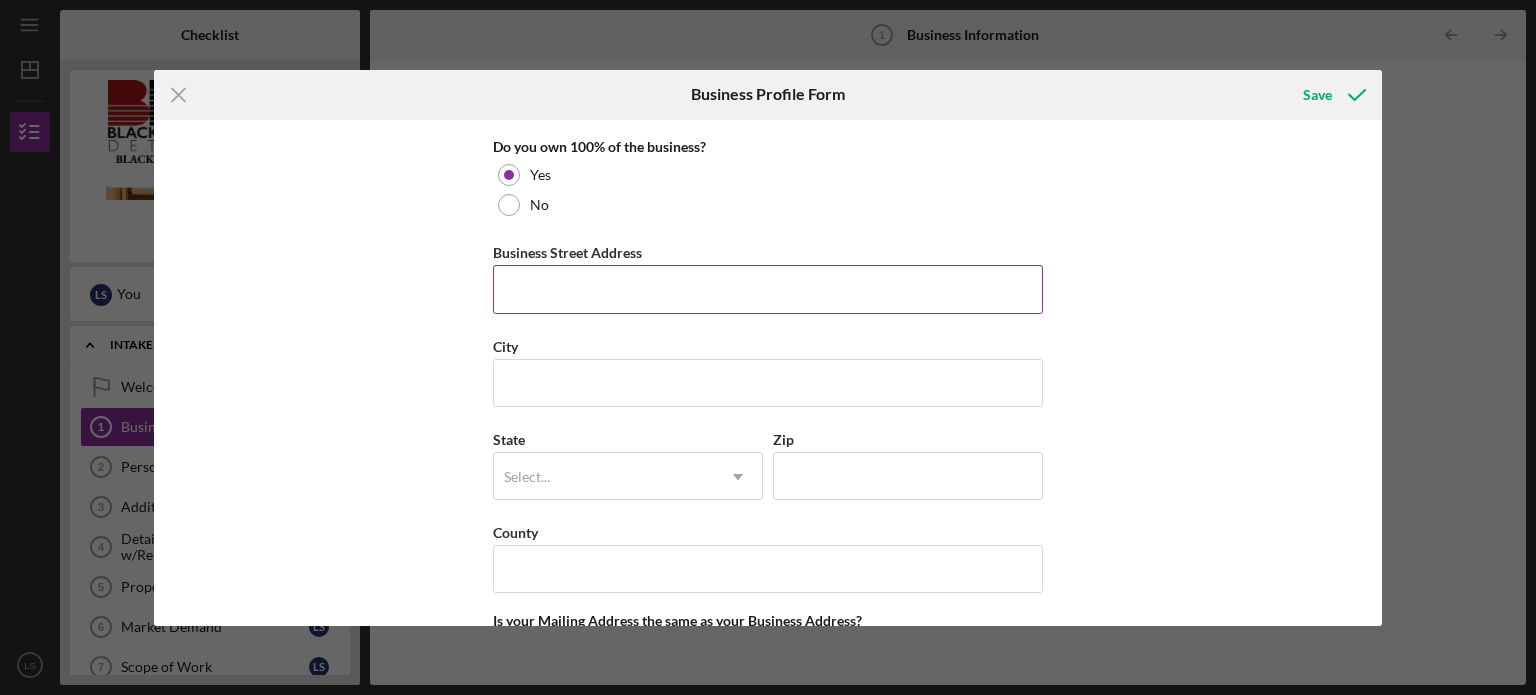 click on "Business Street Address" at bounding box center [768, 289] 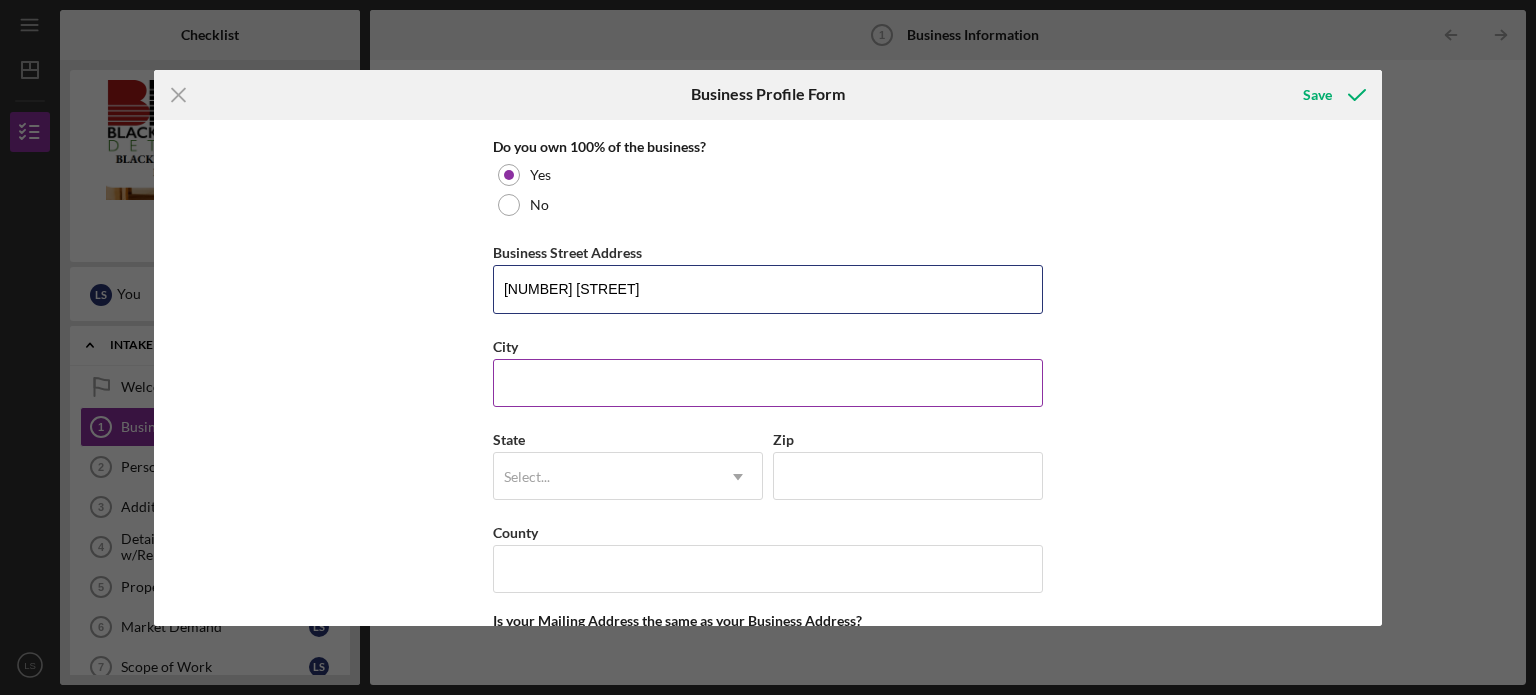 type on "[NUMBER] [STREET]" 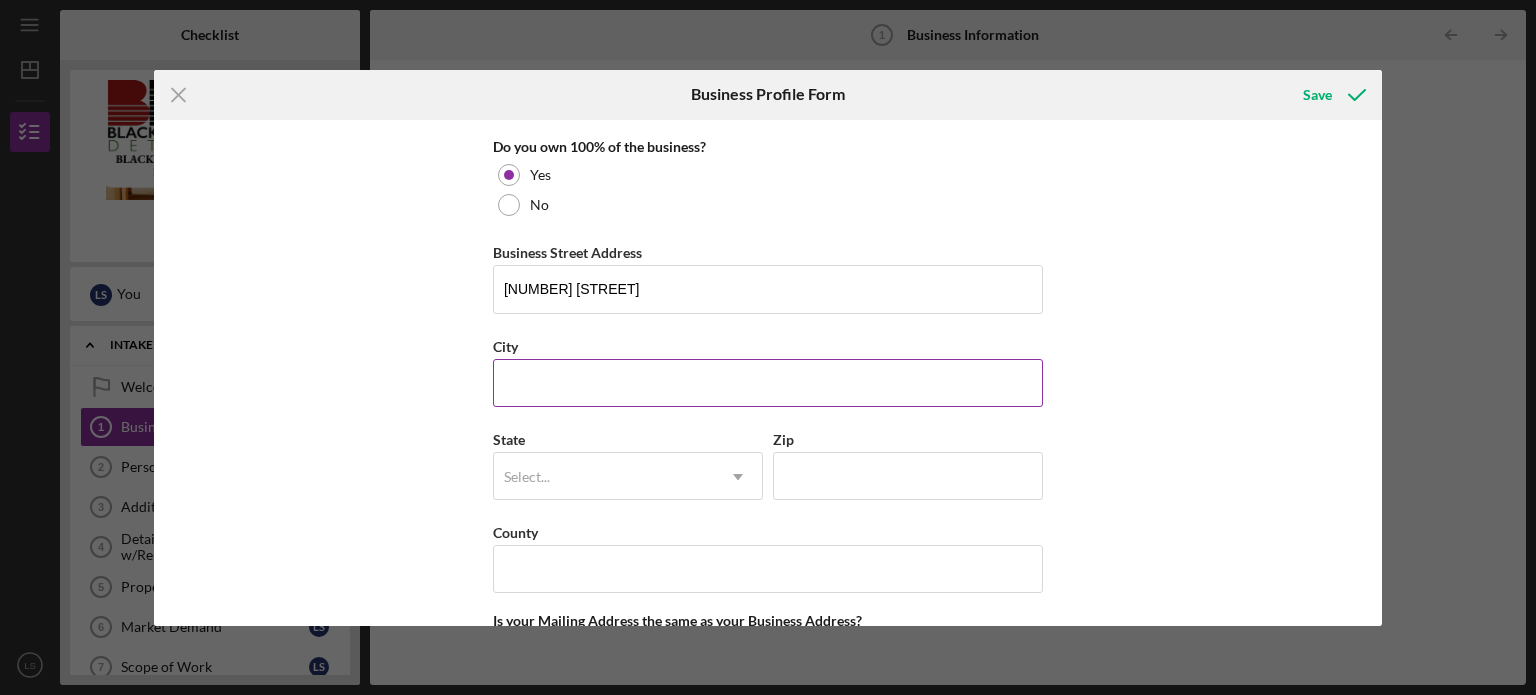 click on "City" at bounding box center (768, 383) 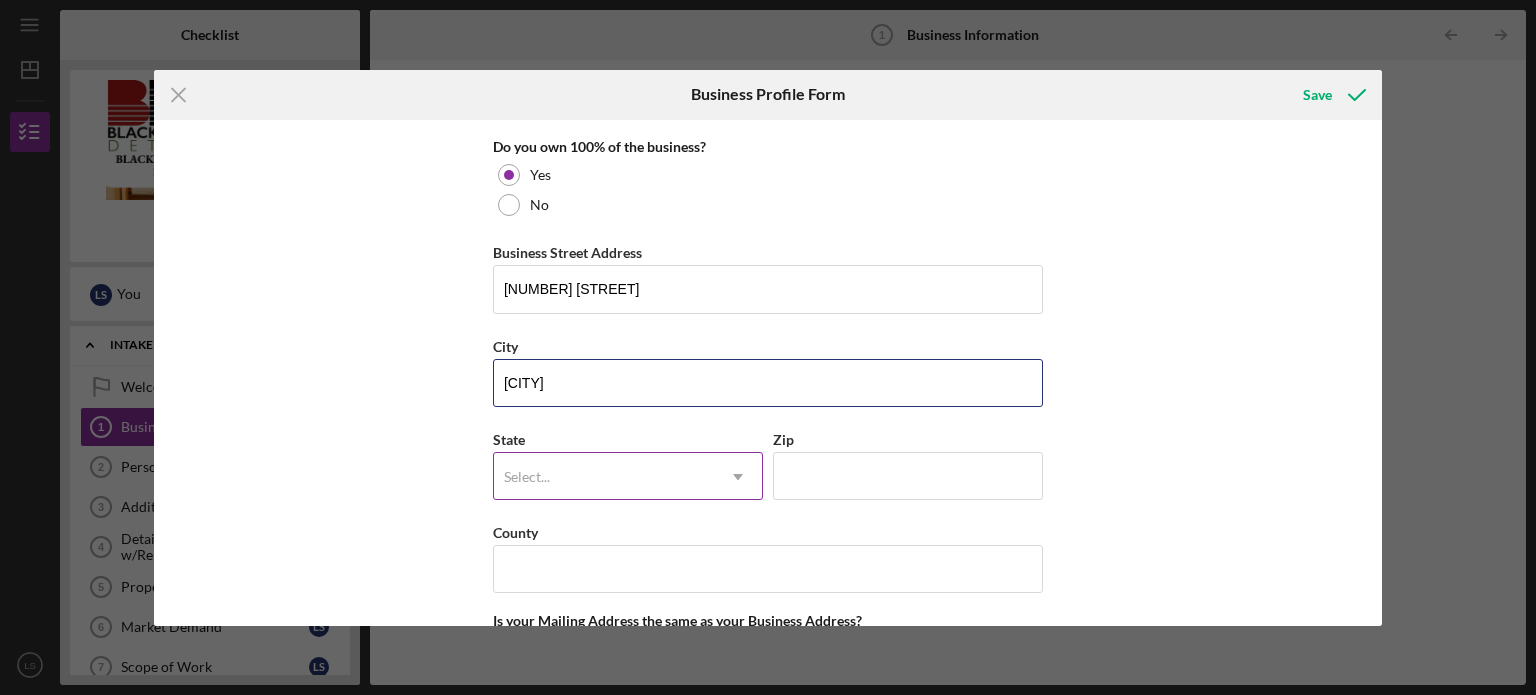 type on "[CITY]" 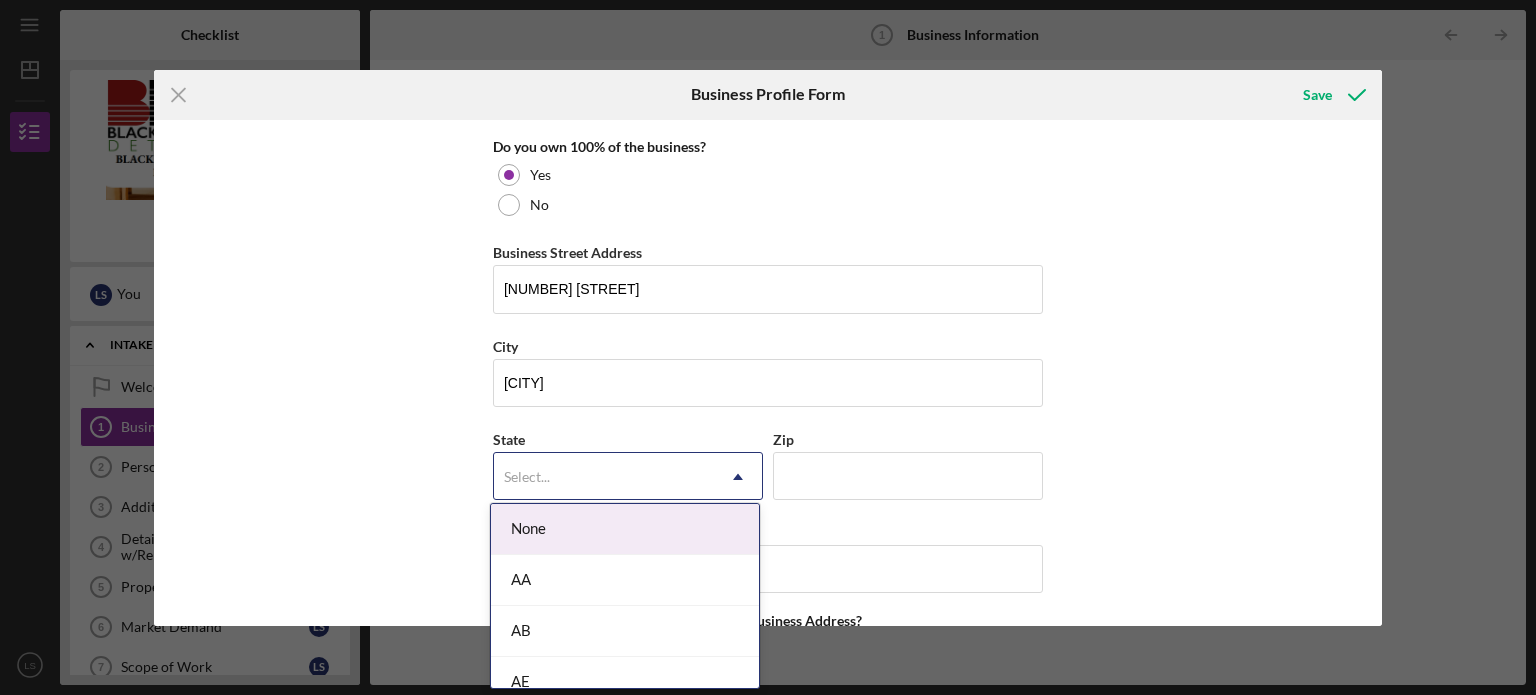 click on "Icon/Dropdown Arrow" 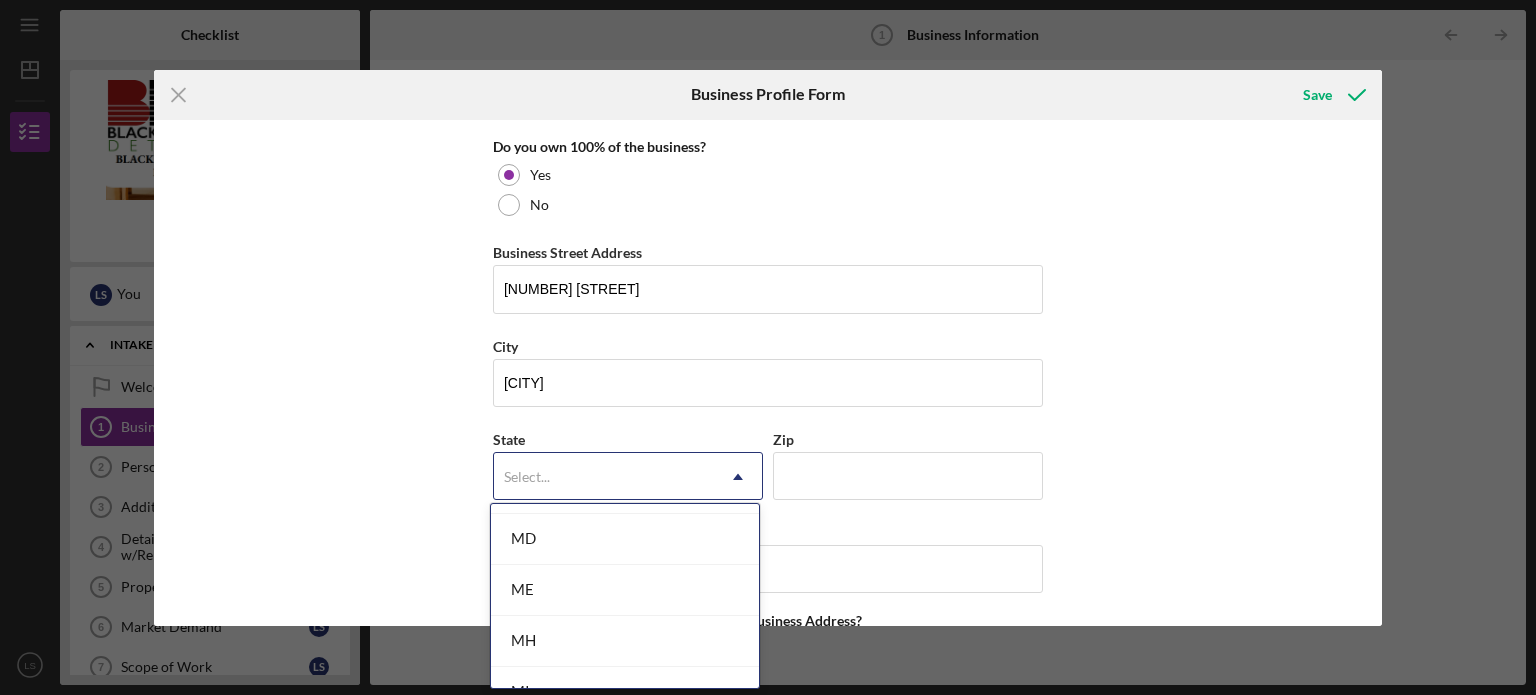 scroll, scrollTop: 1560, scrollLeft: 0, axis: vertical 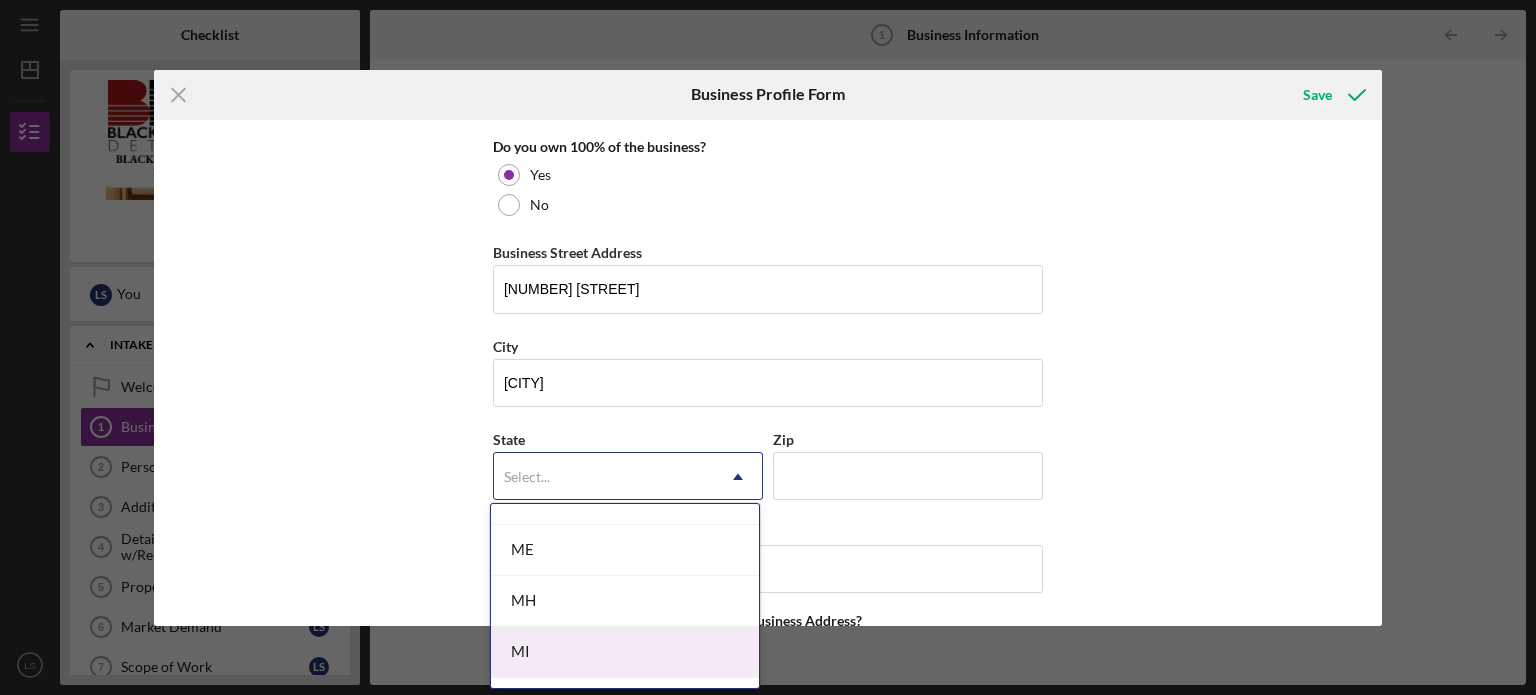 click on "MI" at bounding box center [625, 652] 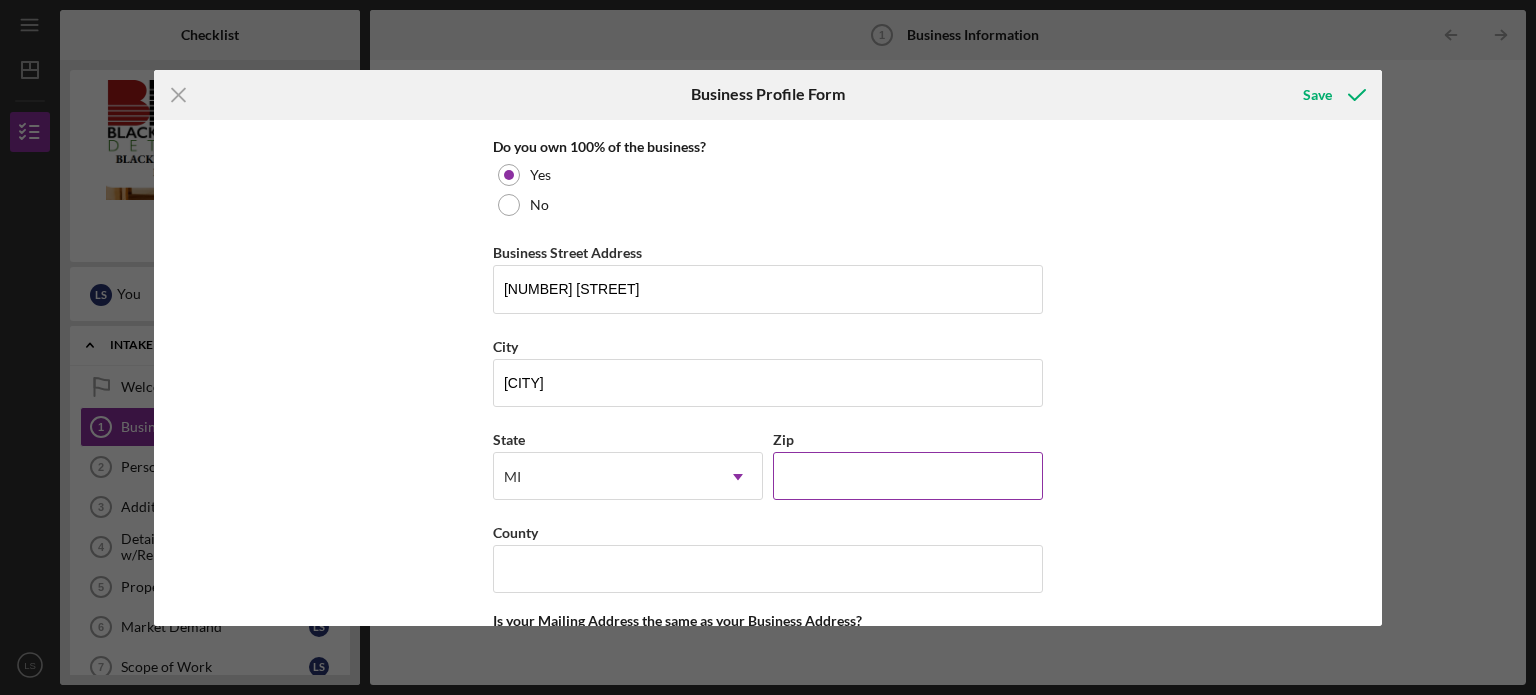 click on "Zip" at bounding box center (908, 476) 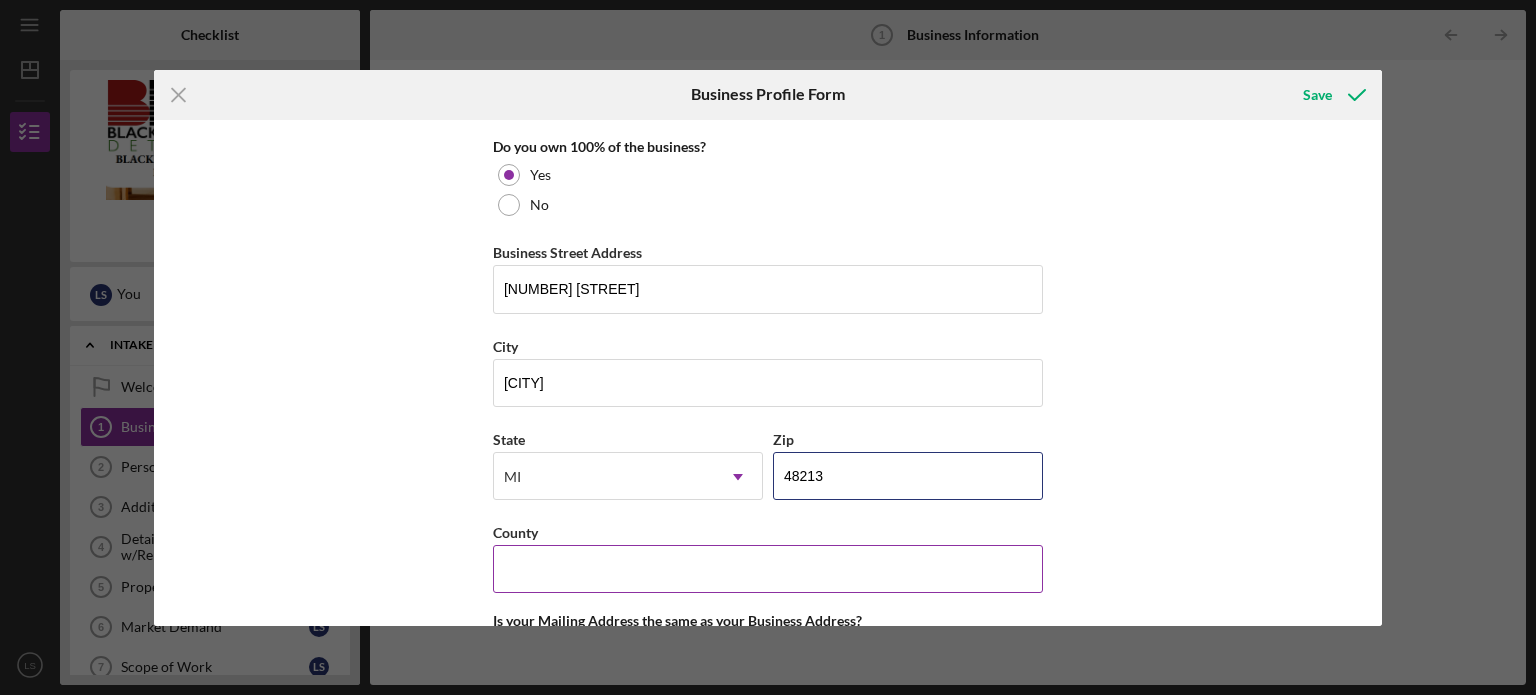 type on "48213" 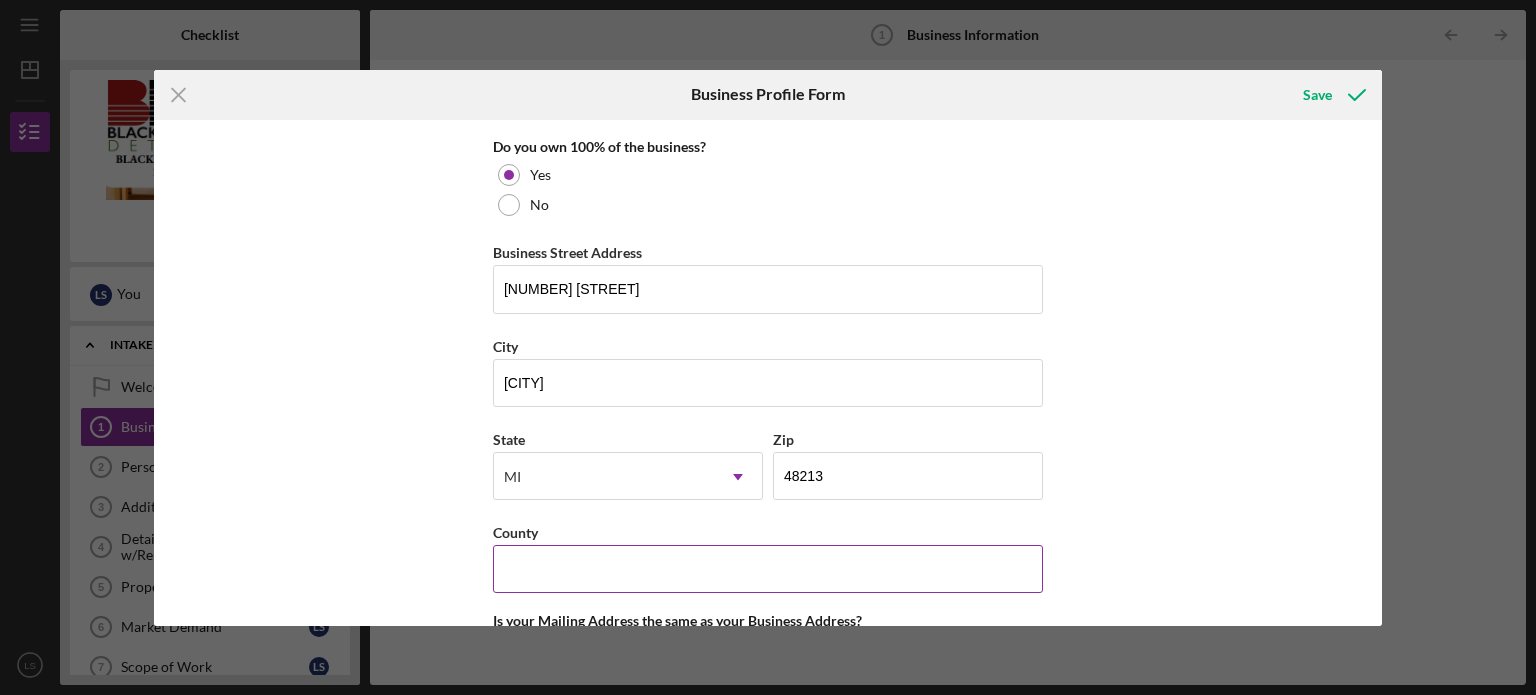 click on "County" at bounding box center (768, 569) 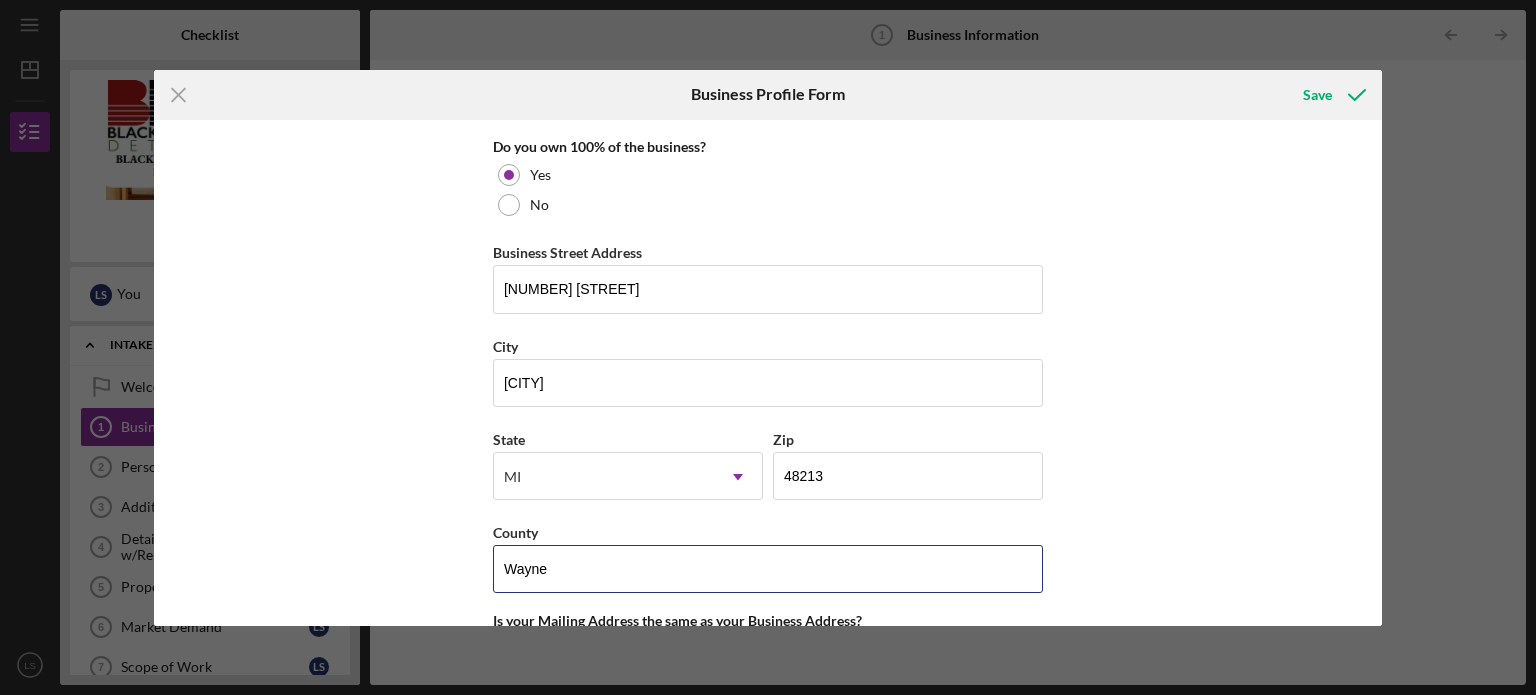 type on "Wayne" 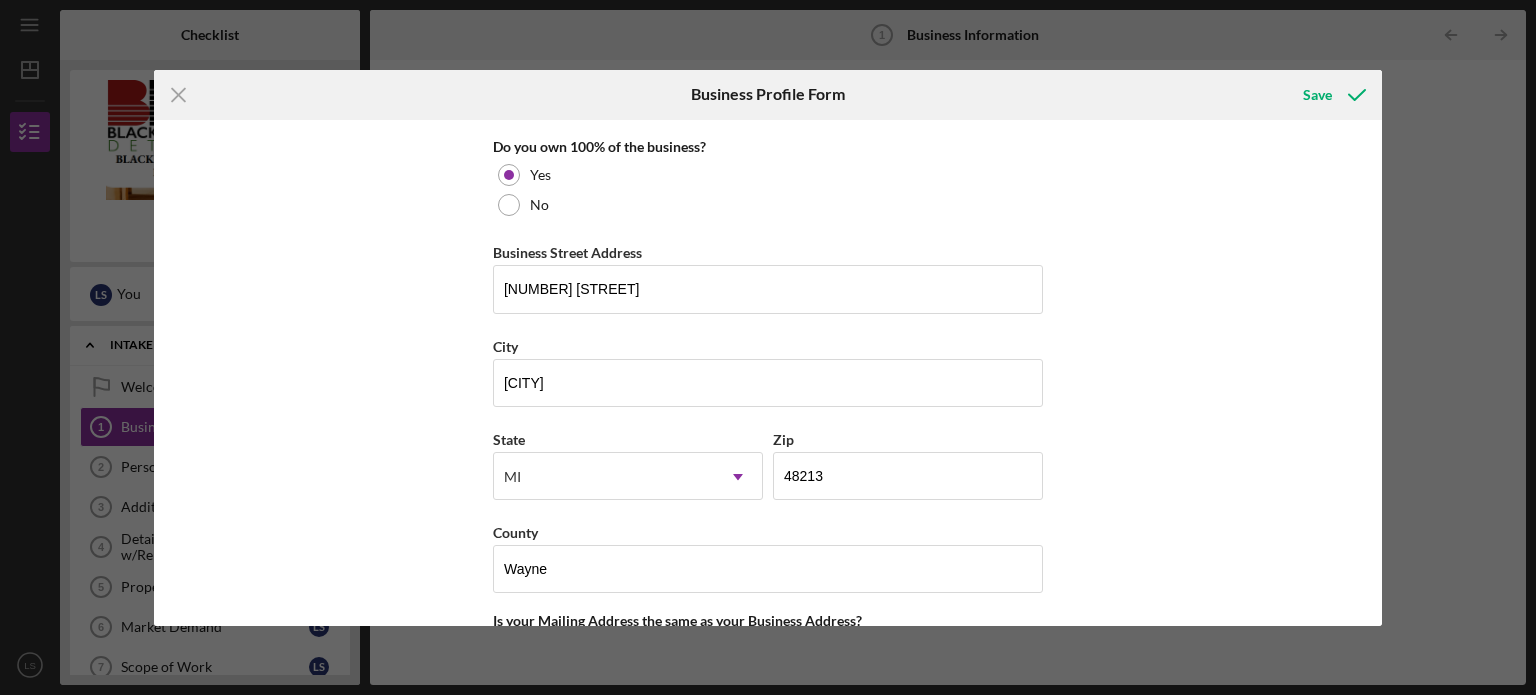 scroll, scrollTop: 1520, scrollLeft: 0, axis: vertical 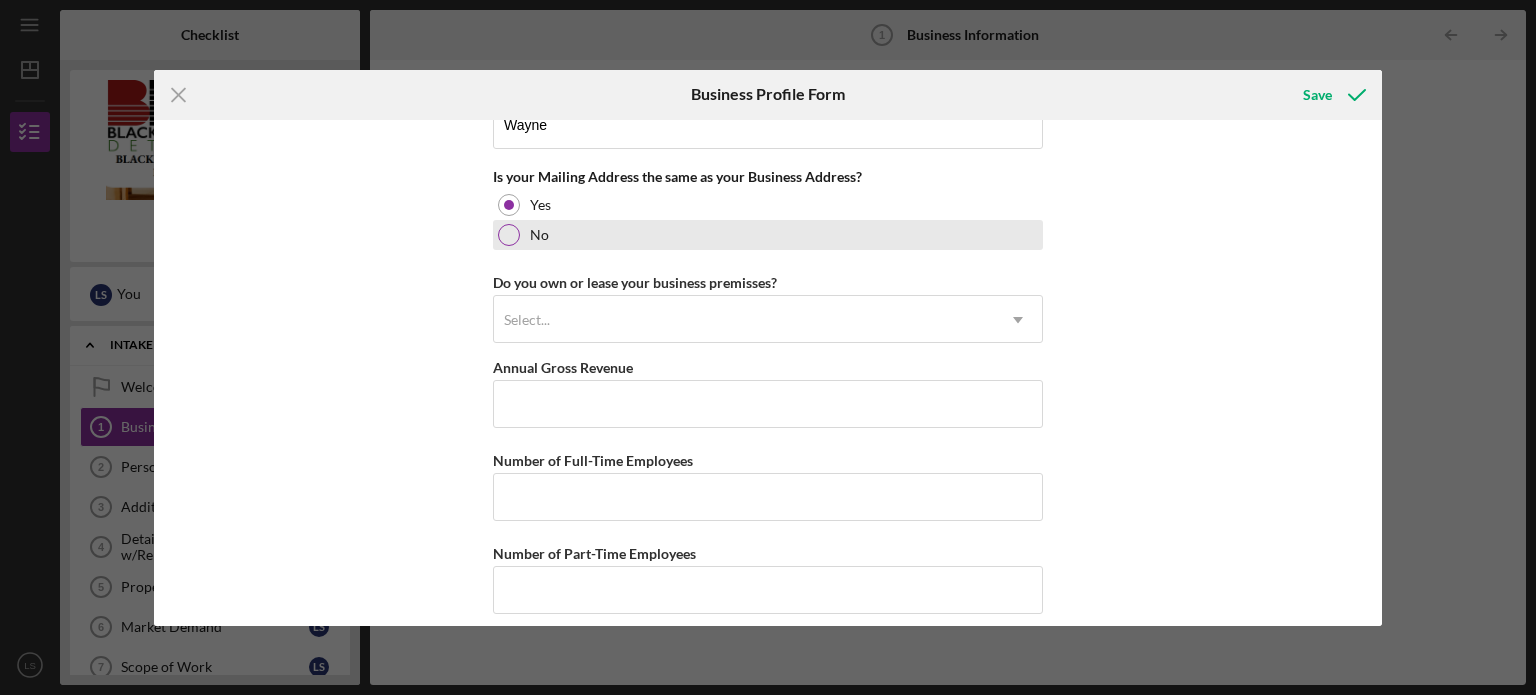 click at bounding box center (509, 235) 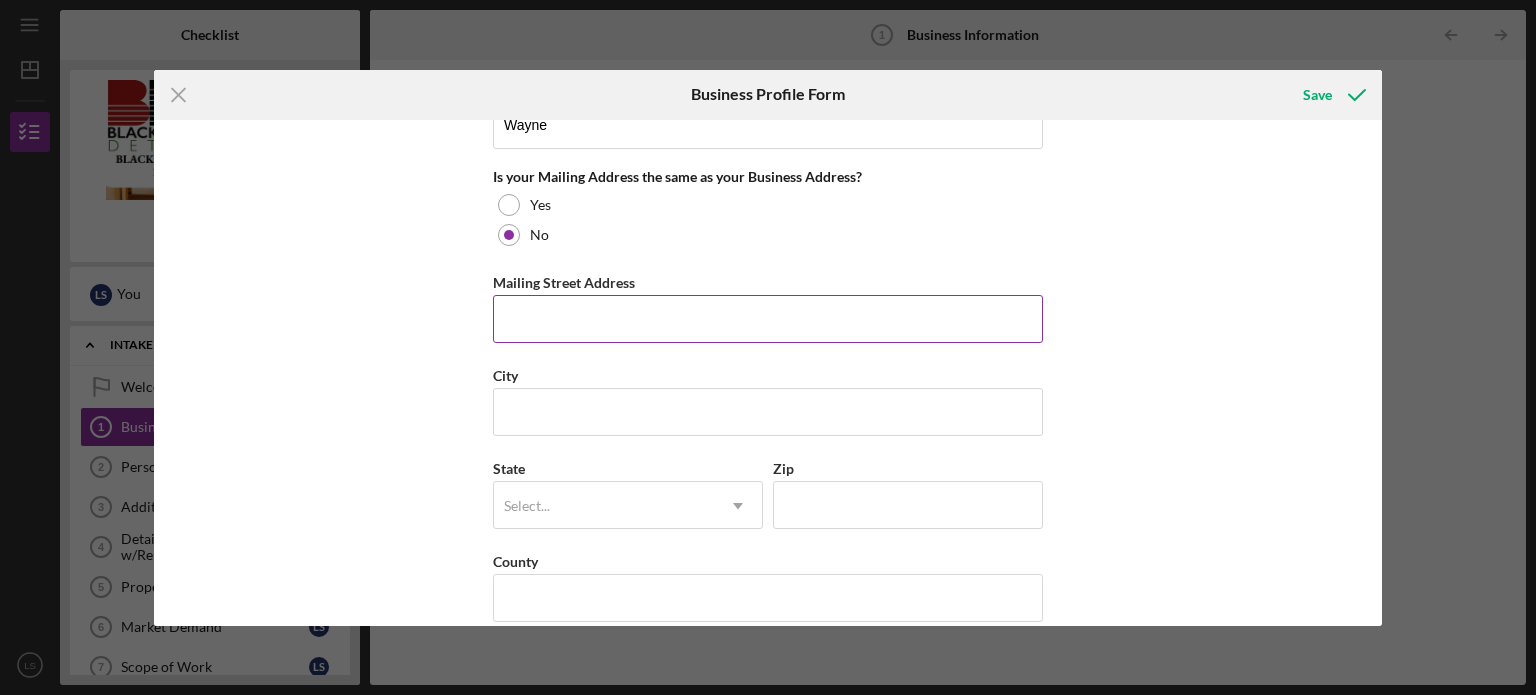 click on "Mailing Street Address" at bounding box center [768, 319] 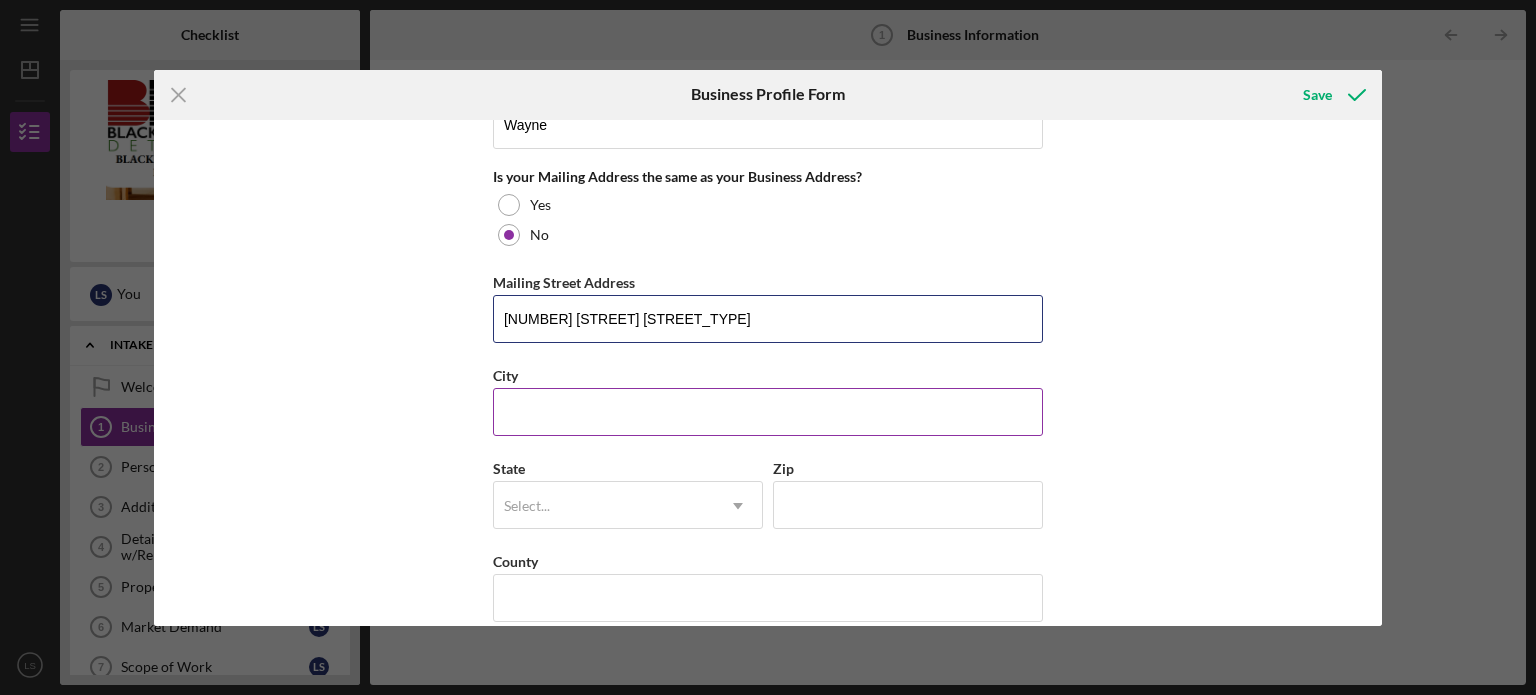 type on "[NUMBER] [STREET] [STREET_TYPE]" 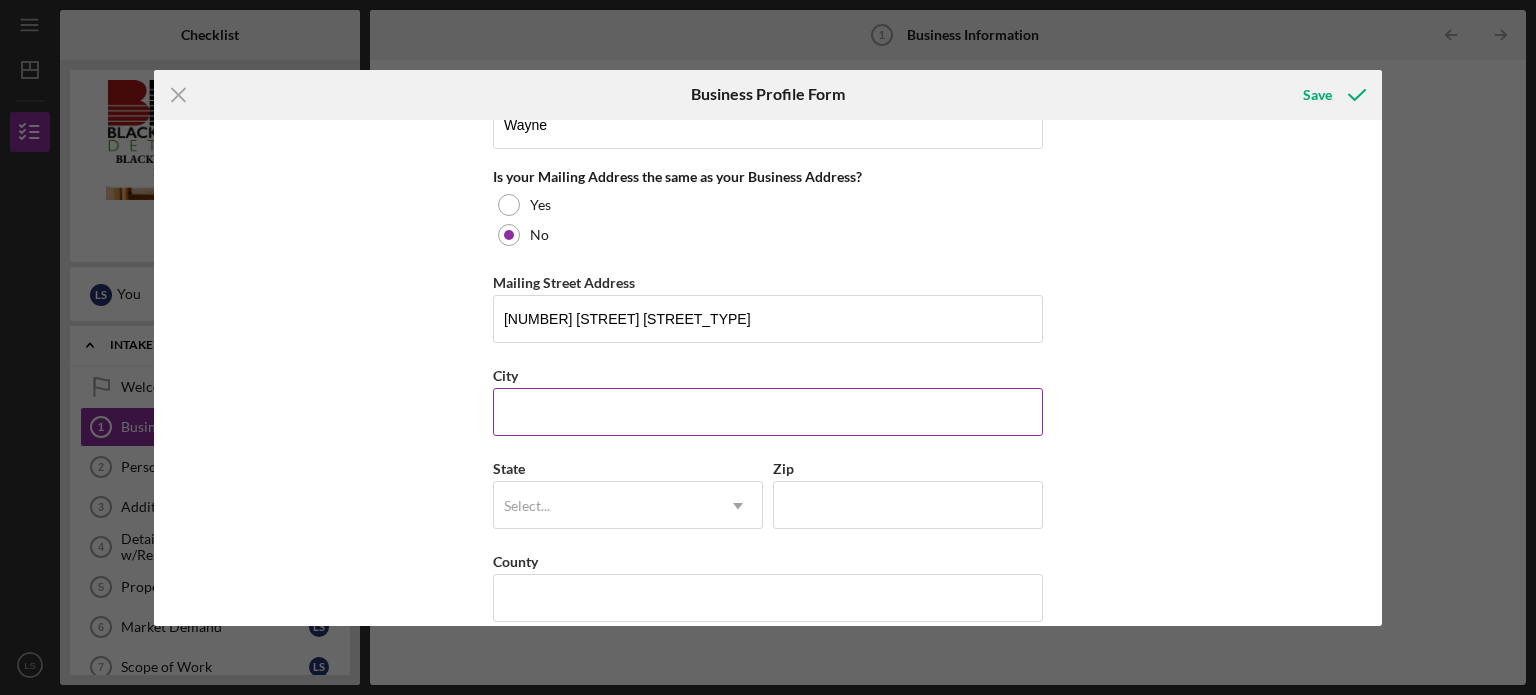 click on "City" at bounding box center [768, 412] 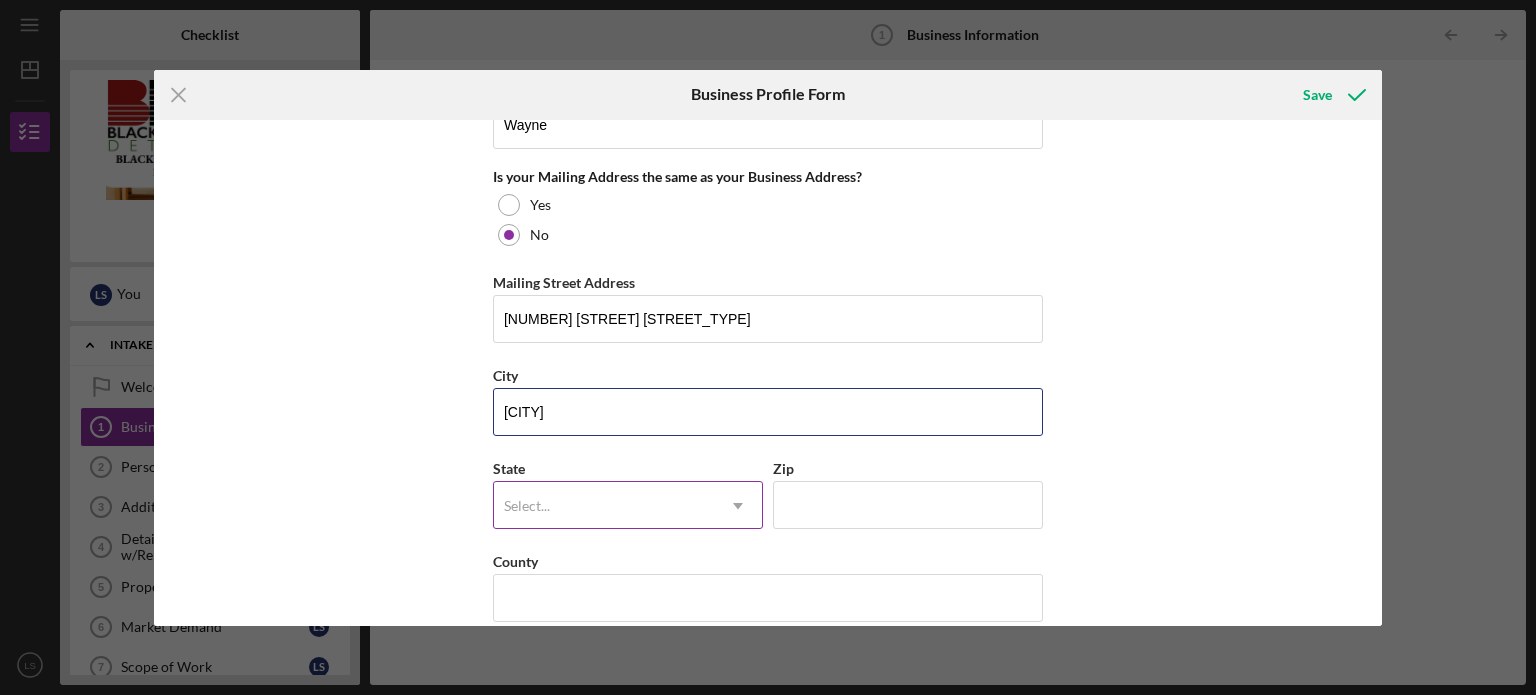 type on "[CITY]" 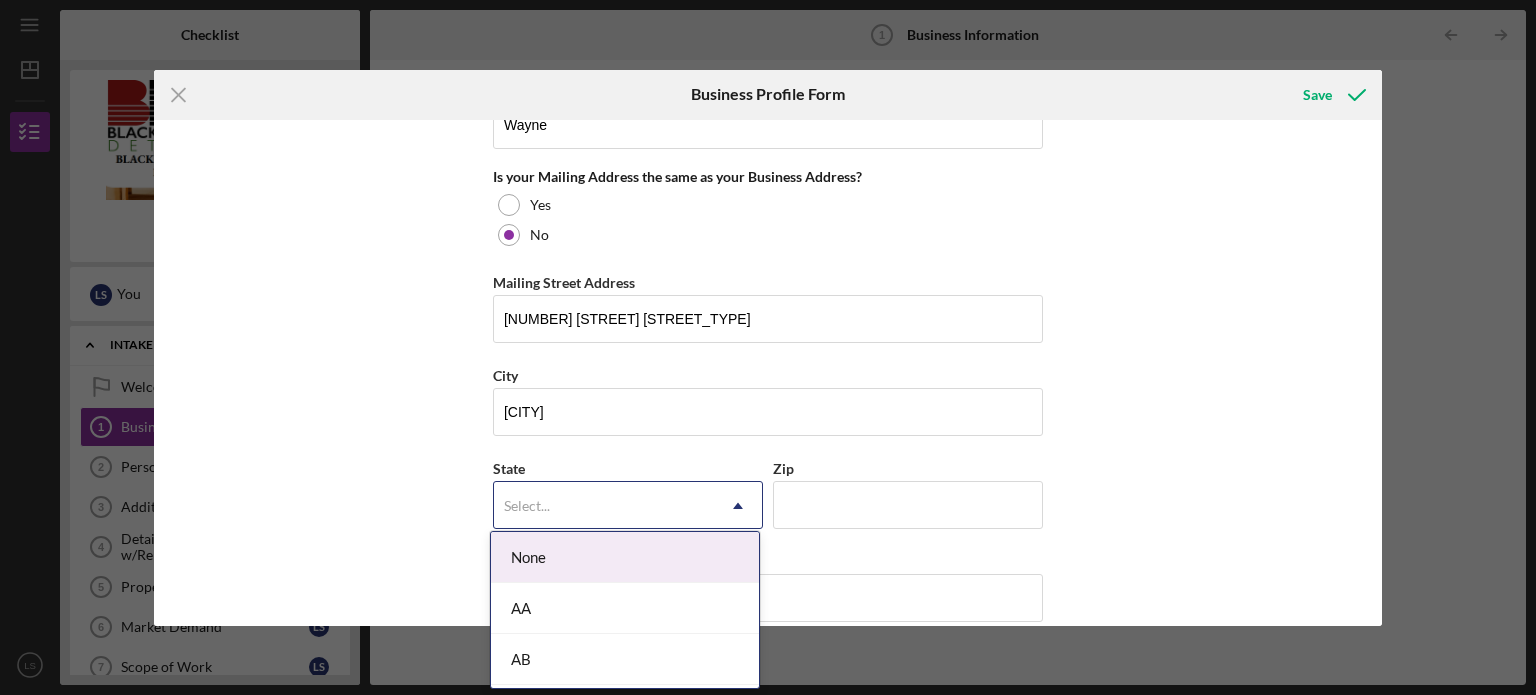 click on "Select..." at bounding box center (527, 506) 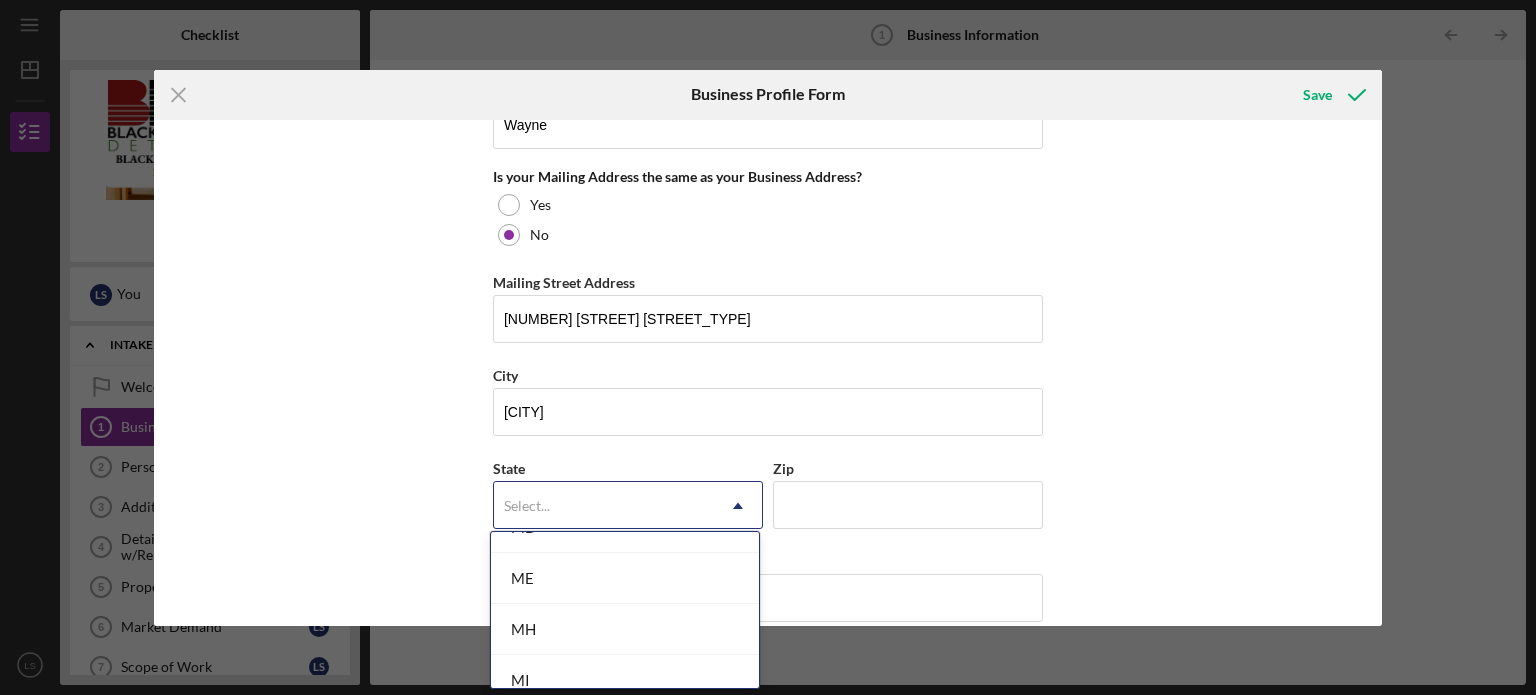 scroll, scrollTop: 1600, scrollLeft: 0, axis: vertical 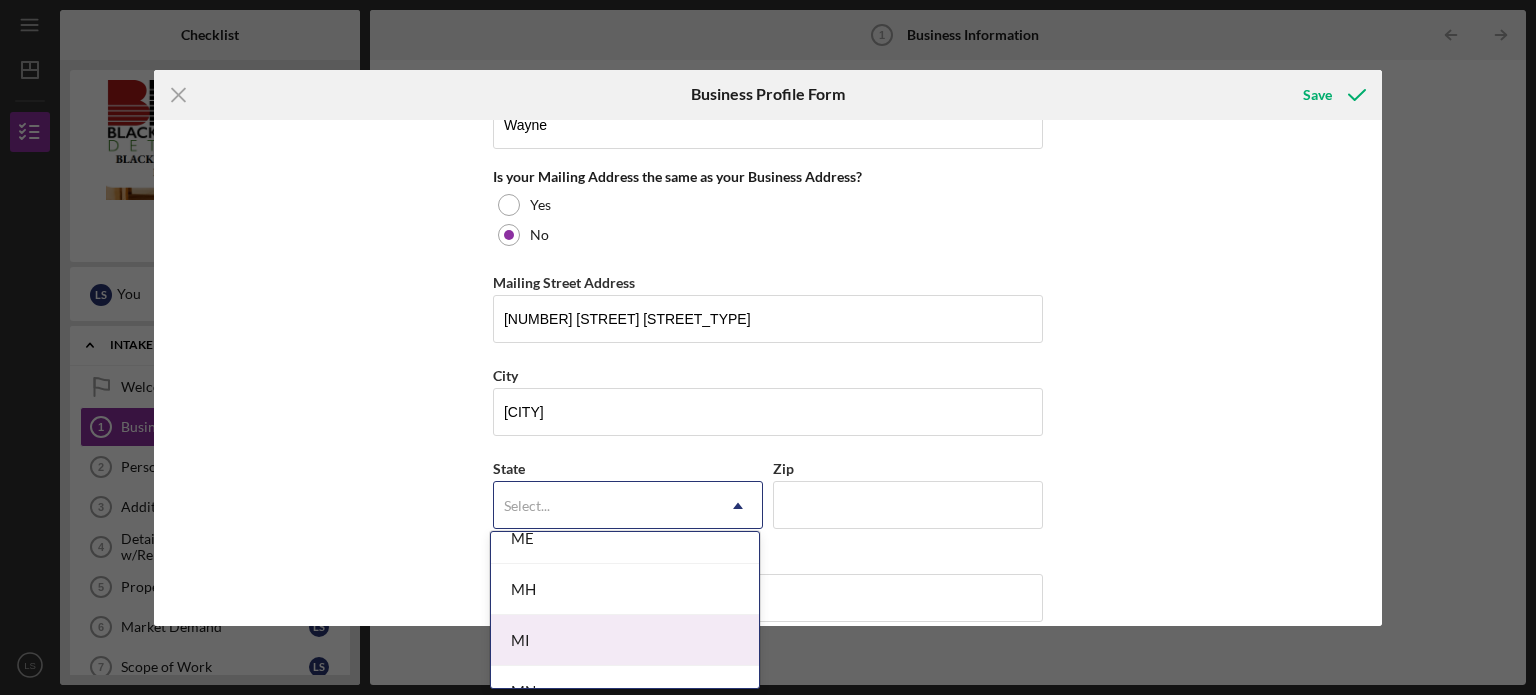 click on "MI" at bounding box center (625, 640) 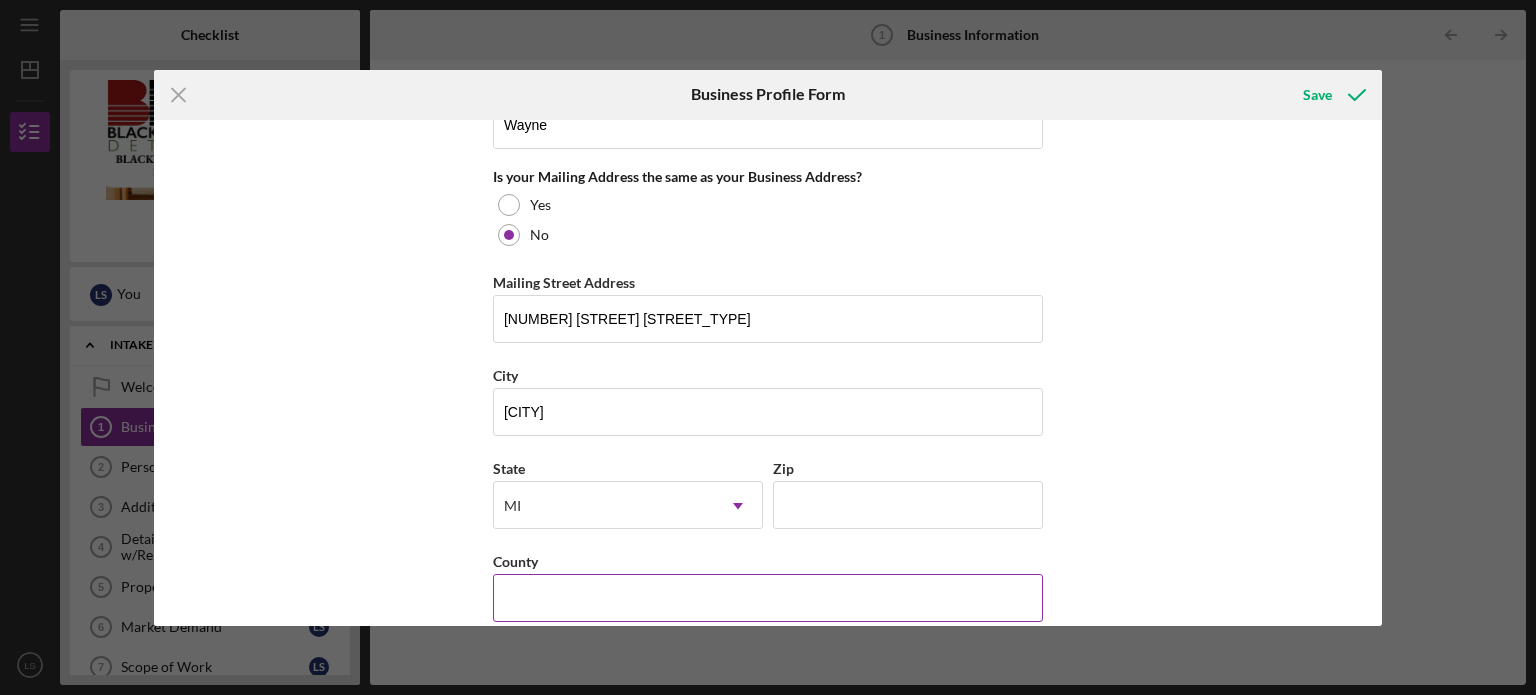 click on "County" at bounding box center (768, 598) 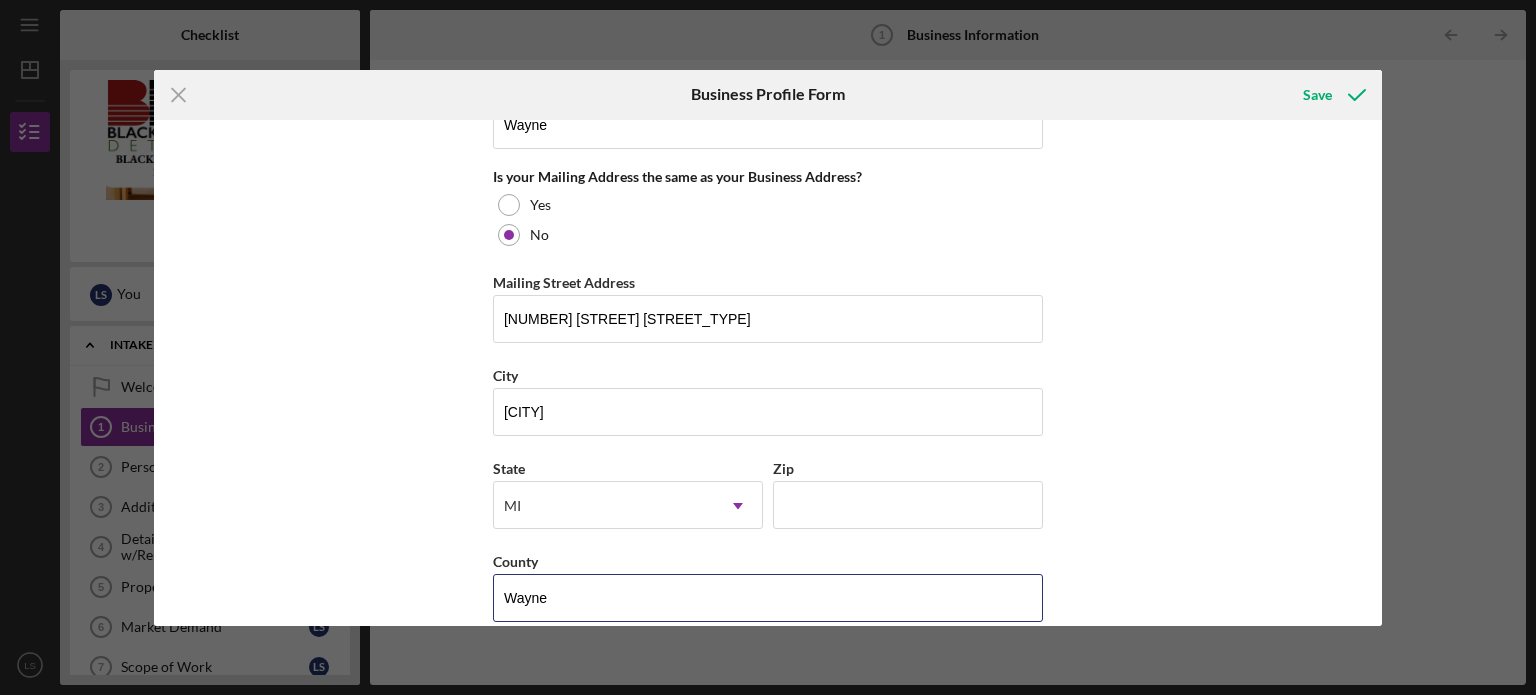 type on "Wayne" 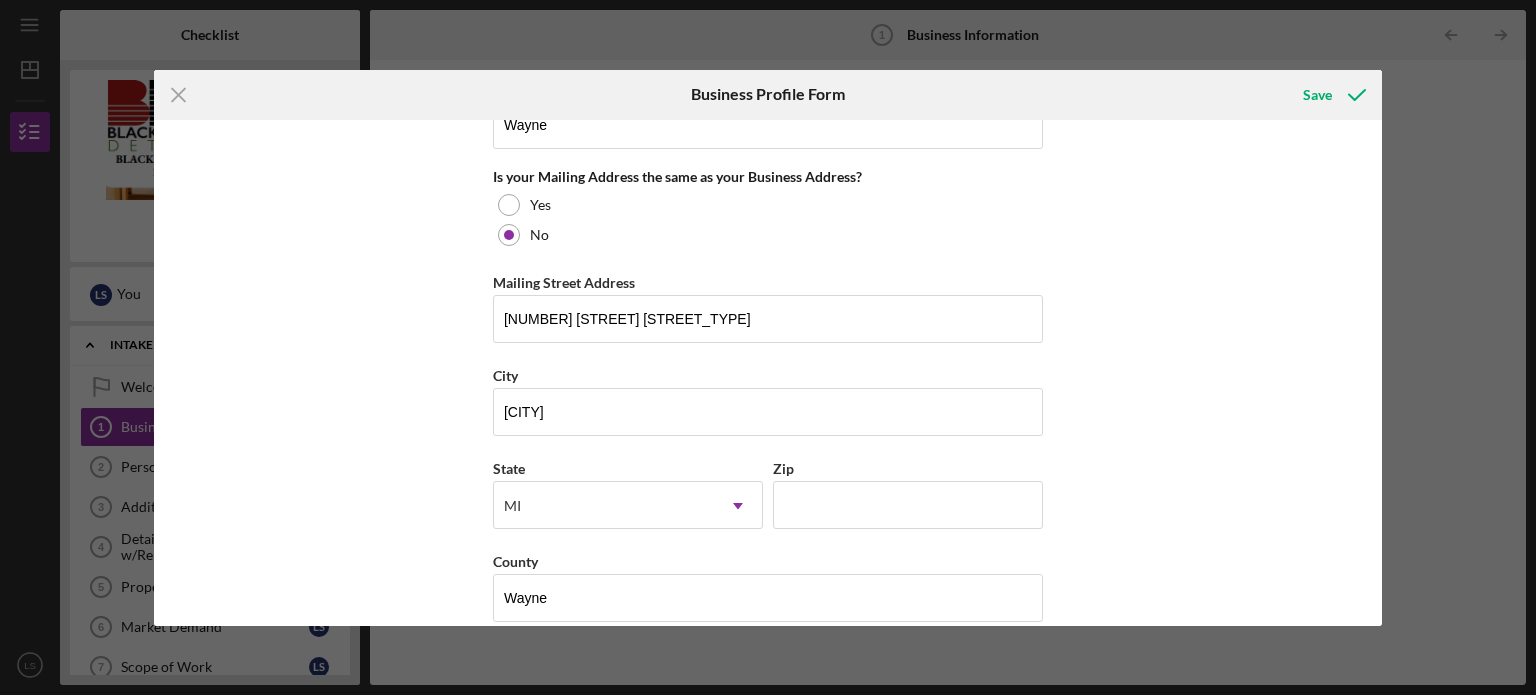 scroll, scrollTop: 1903, scrollLeft: 0, axis: vertical 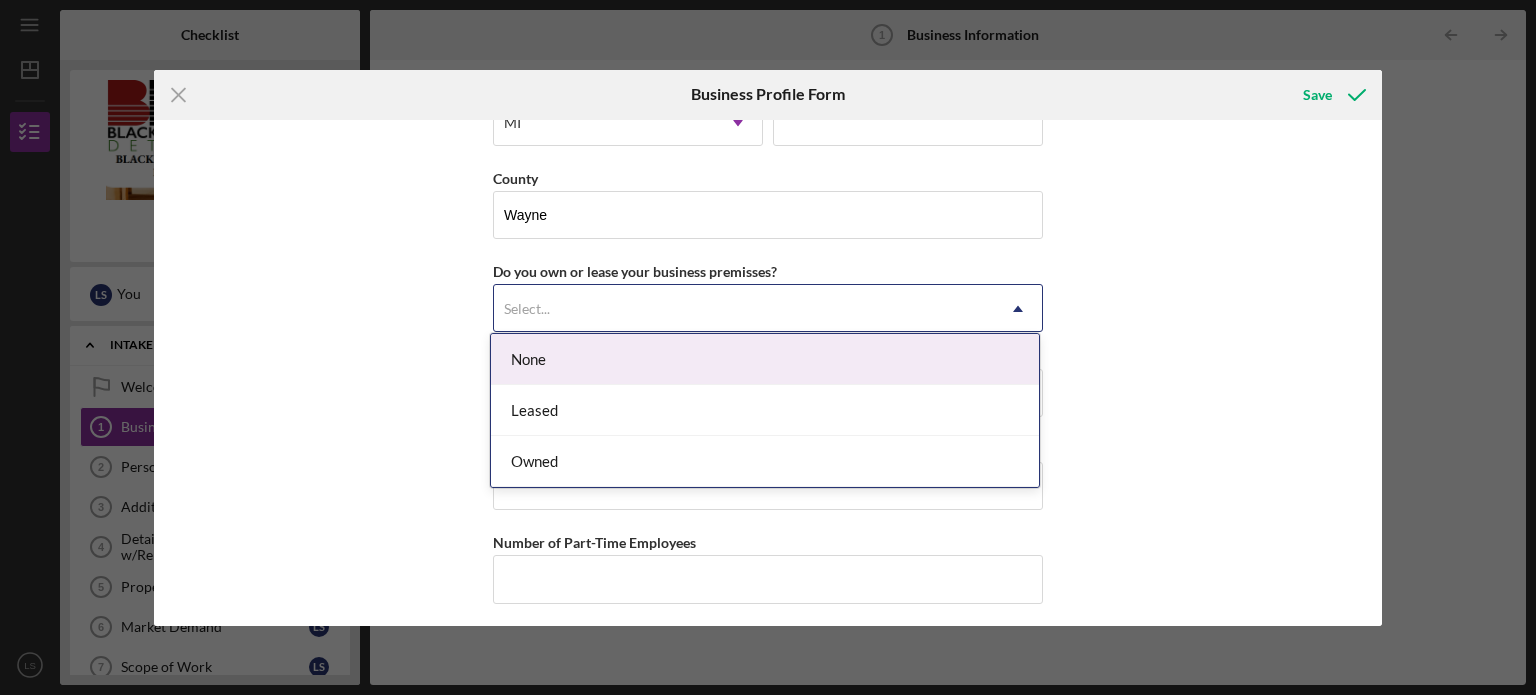 click on "Icon/Dropdown Arrow" 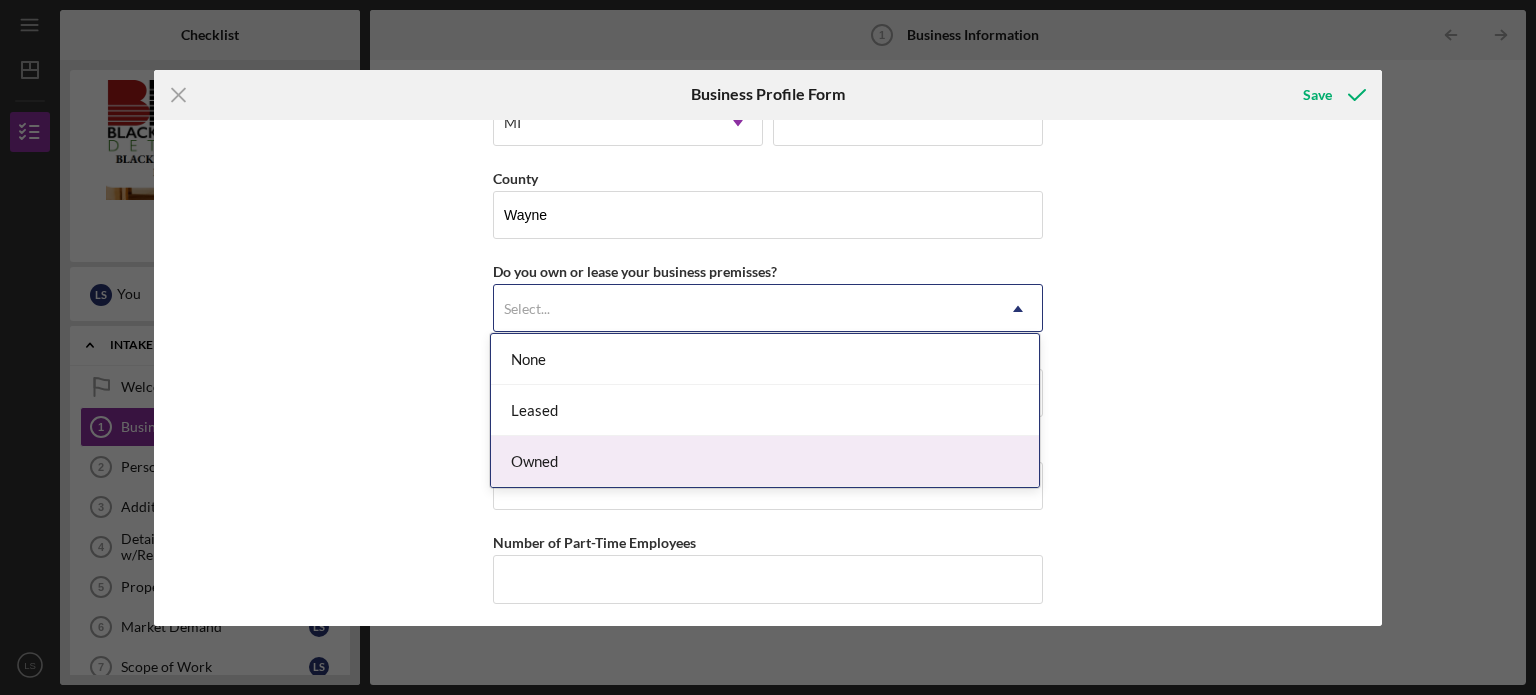 click on "Owned" at bounding box center (765, 461) 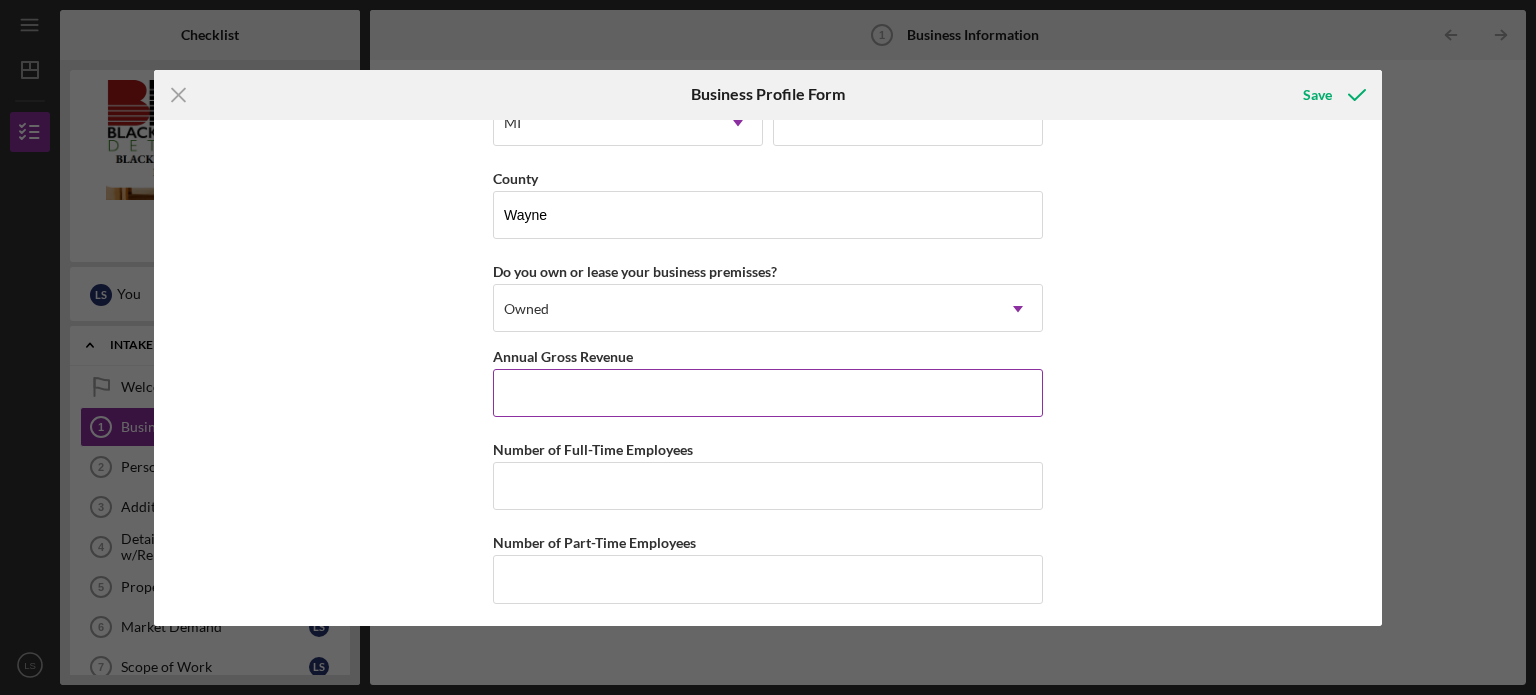 click on "Annual Gross Revenue" at bounding box center (768, 393) 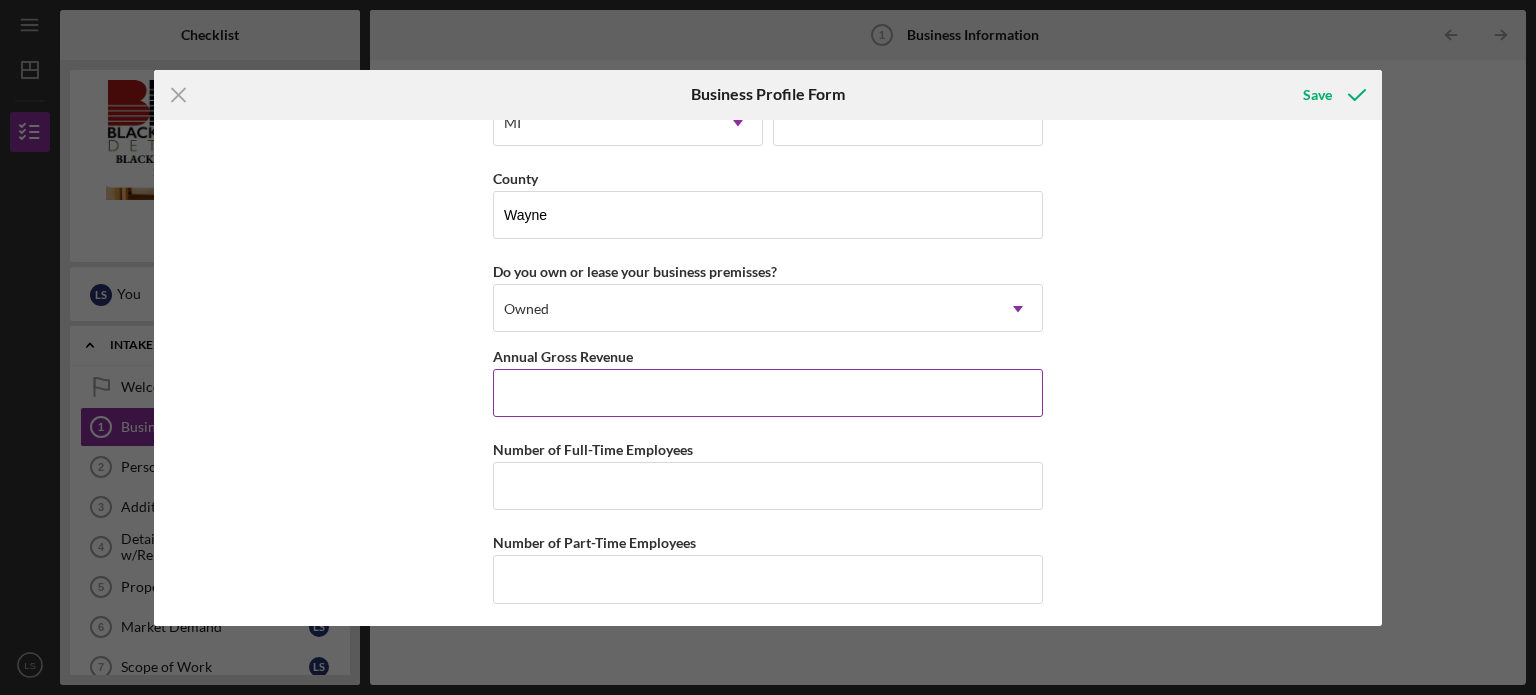 type 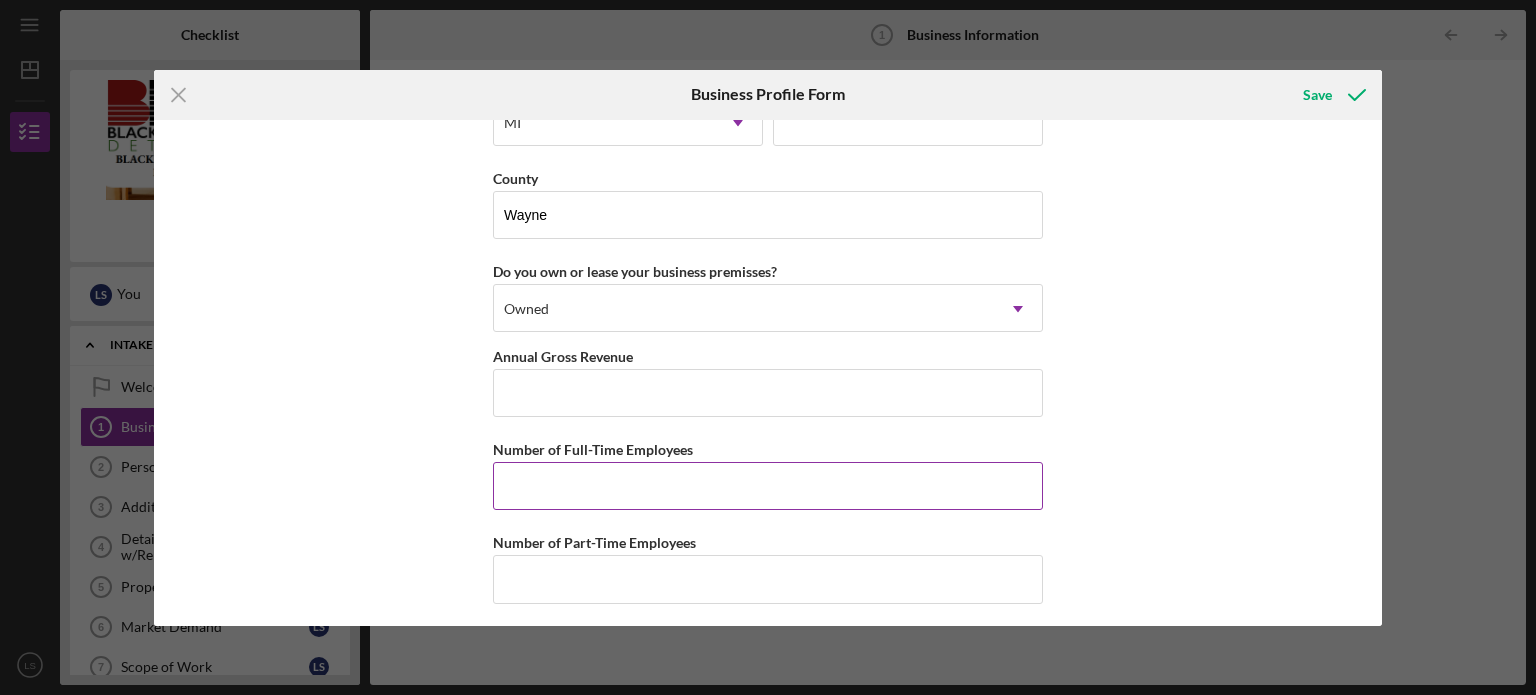 click on "Number of Full-Time Employees" at bounding box center (768, 486) 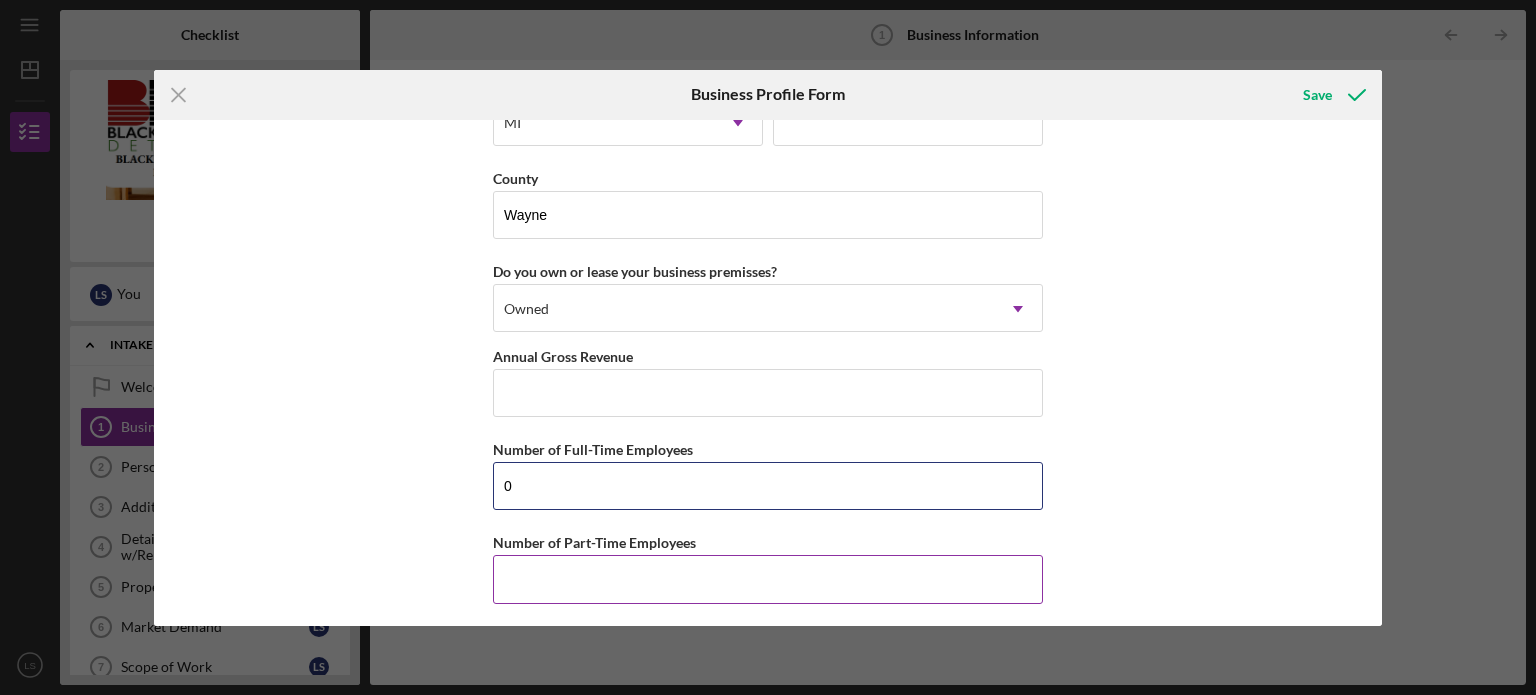 type on "0" 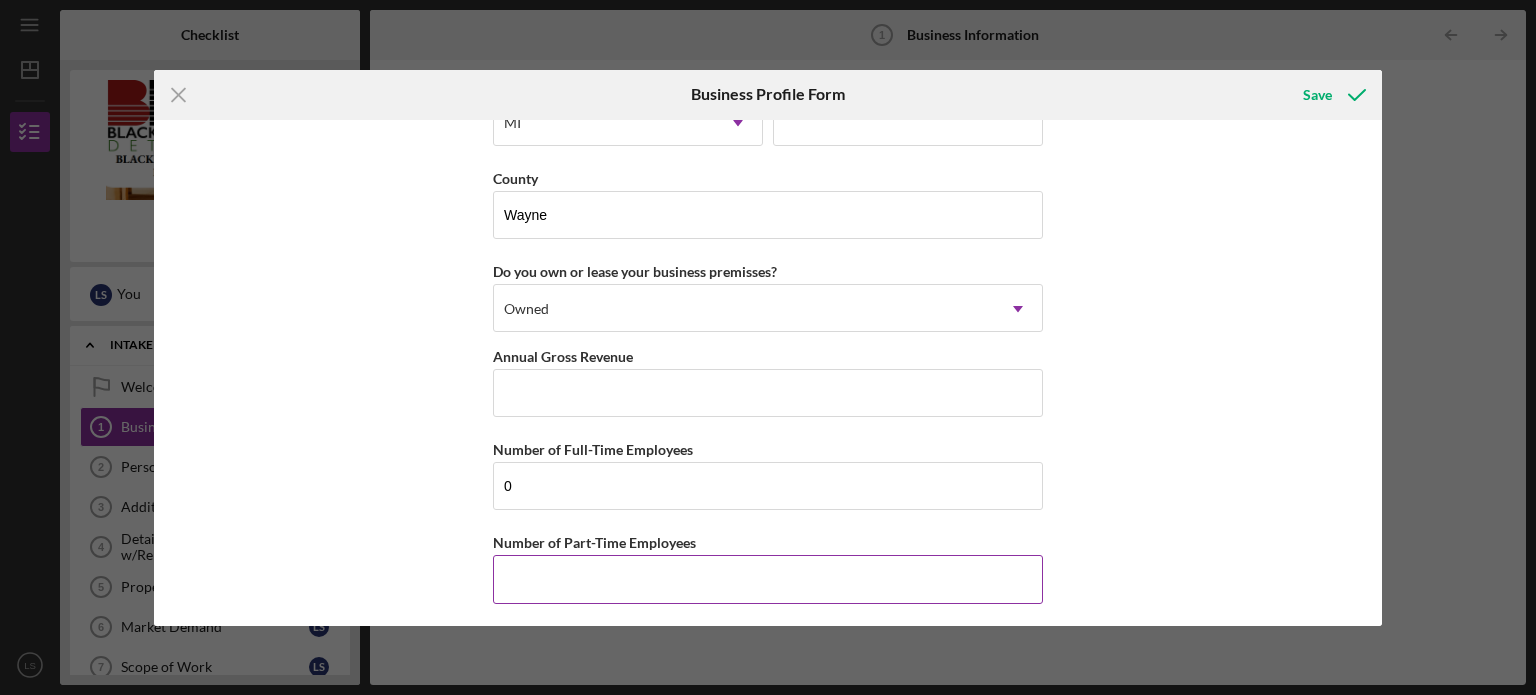 click on "Number of Part-Time Employees" at bounding box center [768, 579] 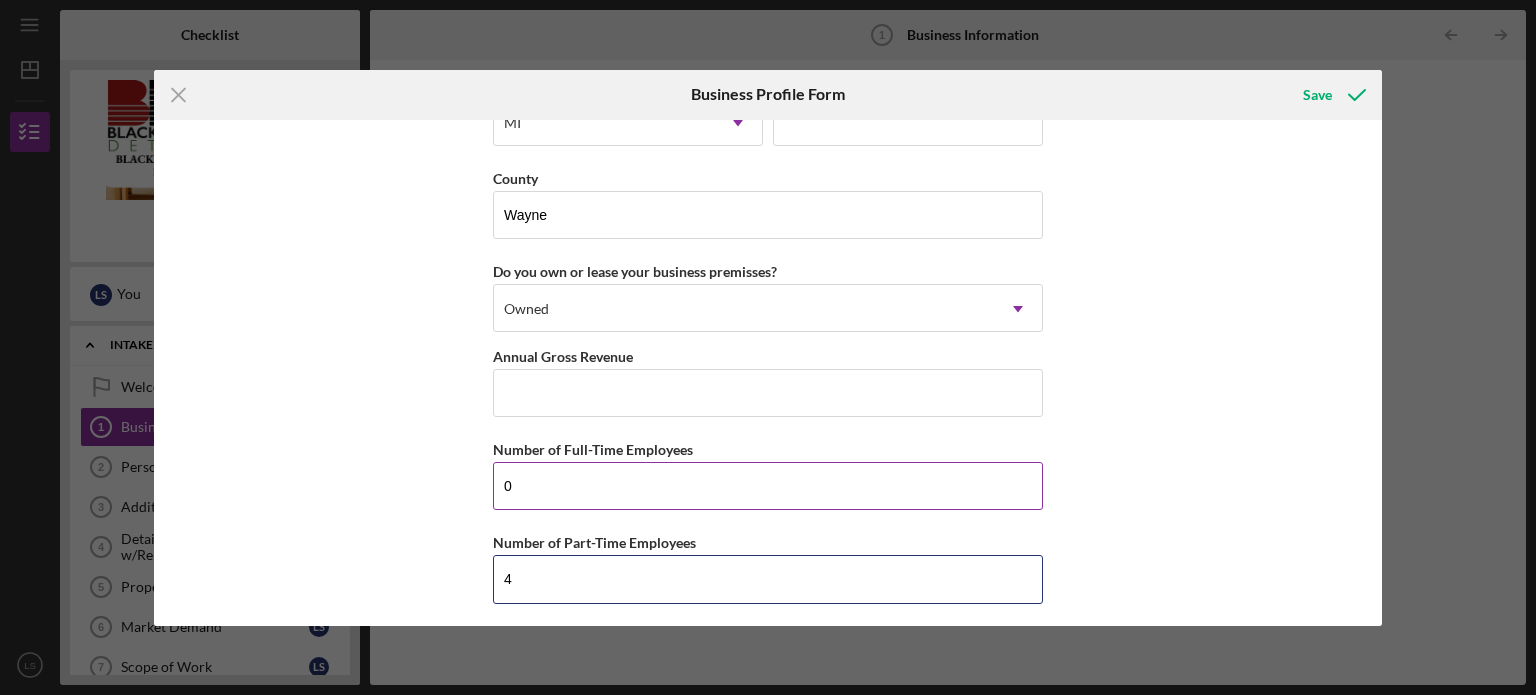 type on "4" 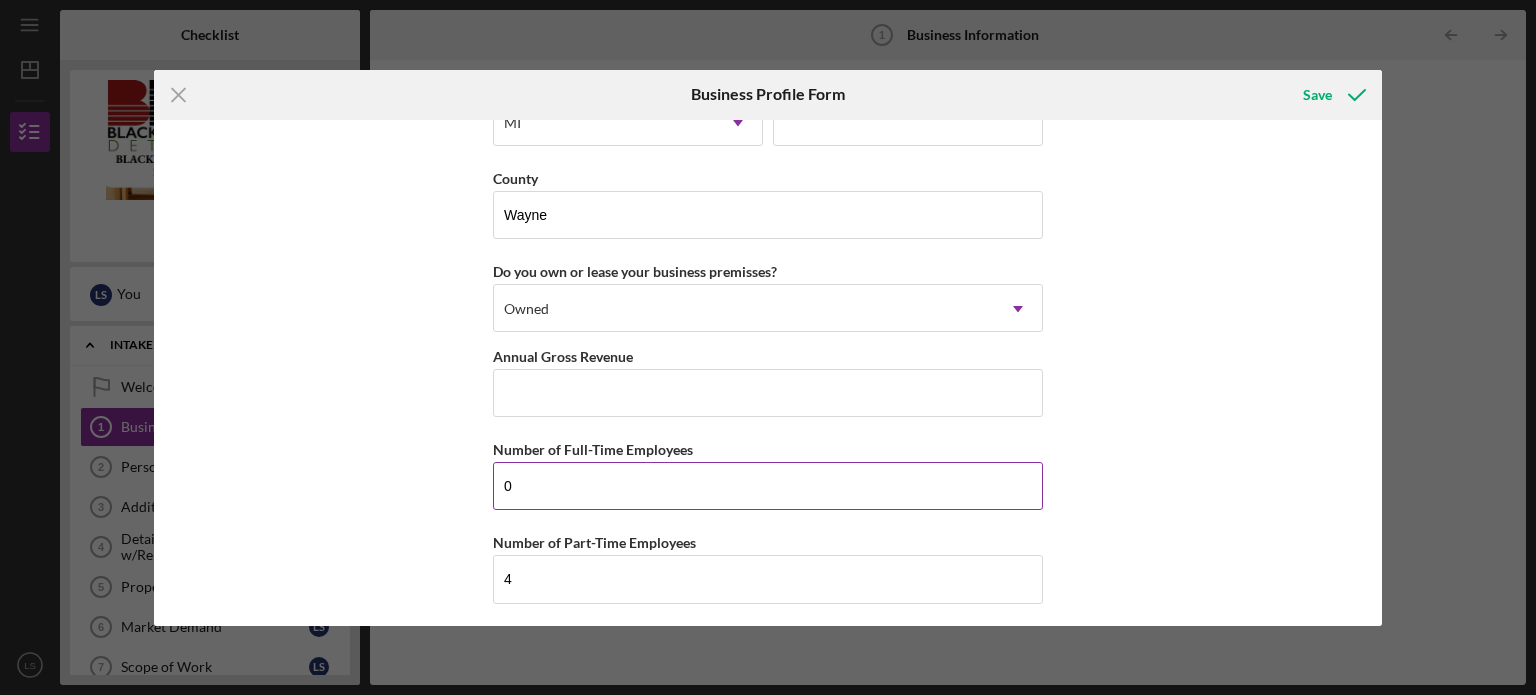 click on "0" at bounding box center (768, 486) 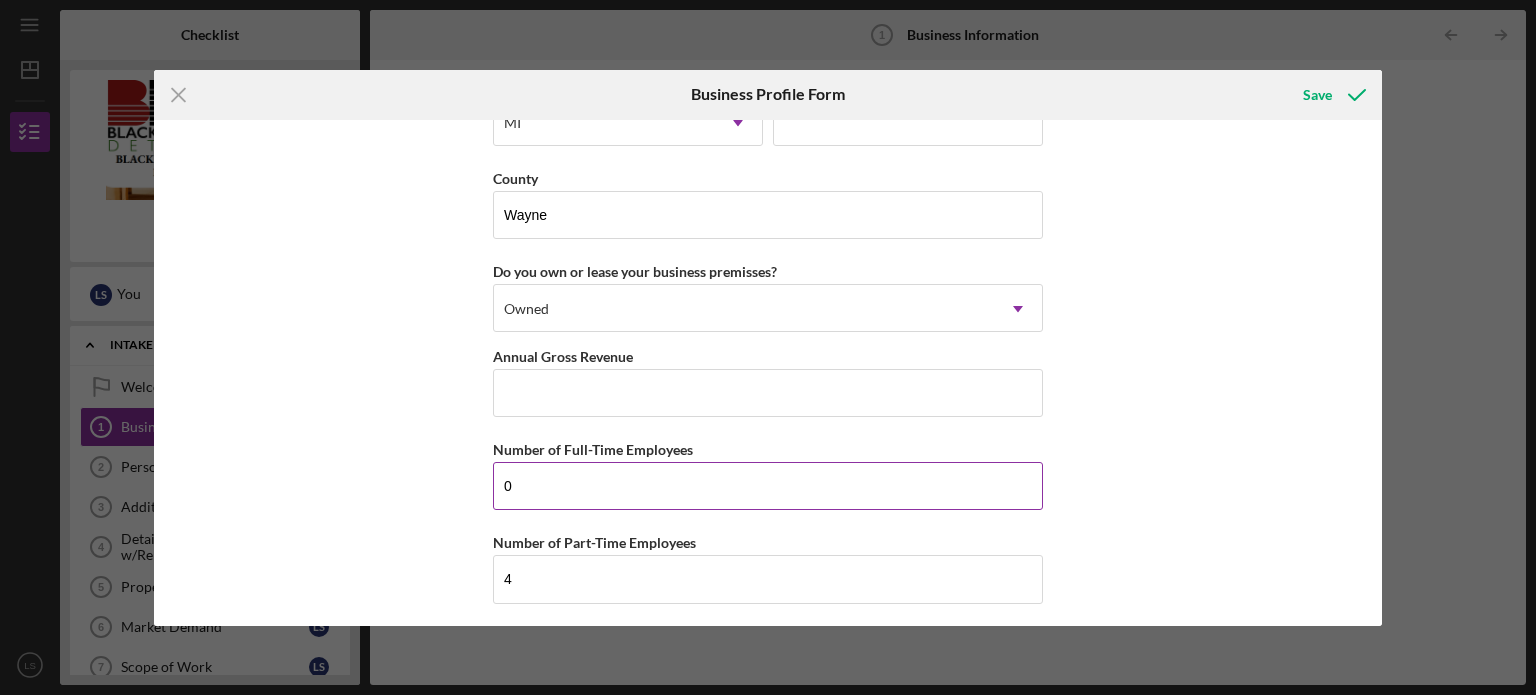 type on "0" 